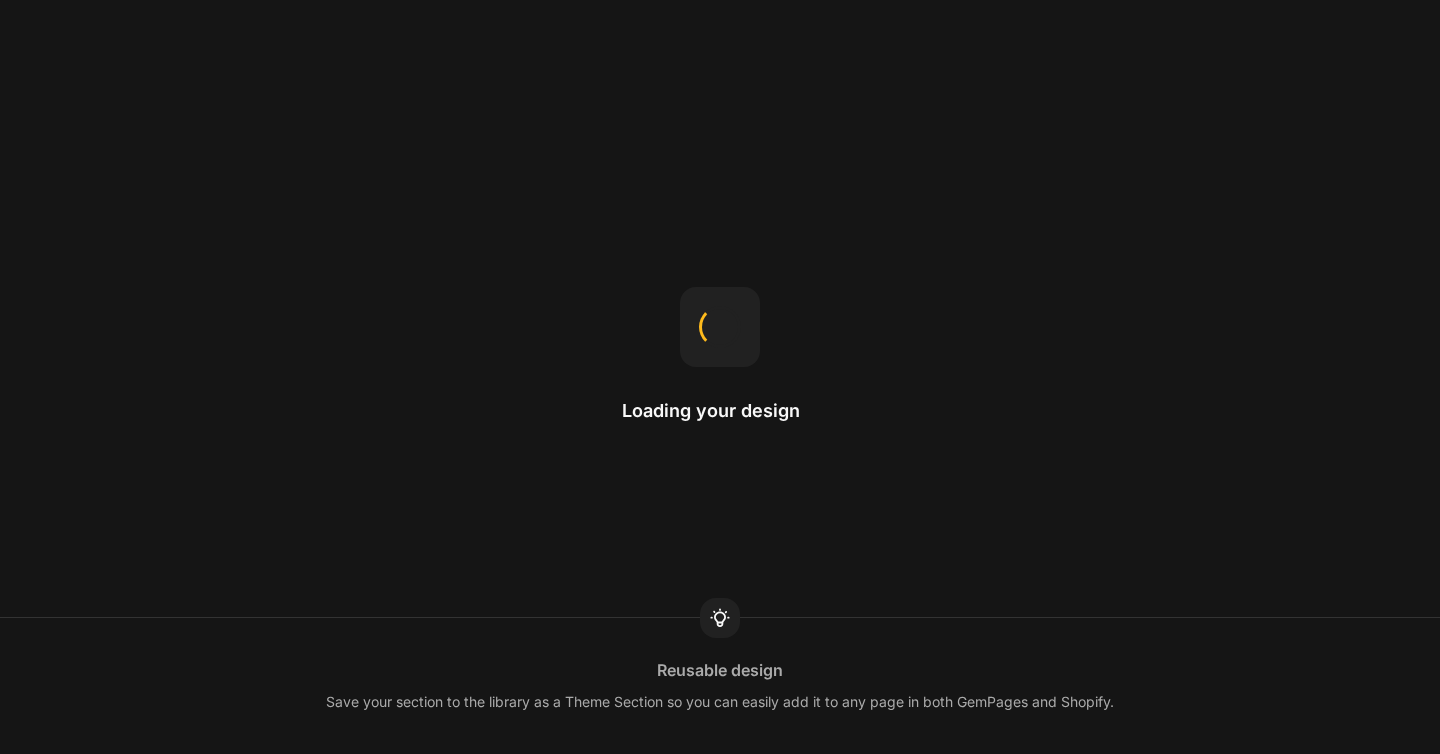 scroll, scrollTop: 0, scrollLeft: 0, axis: both 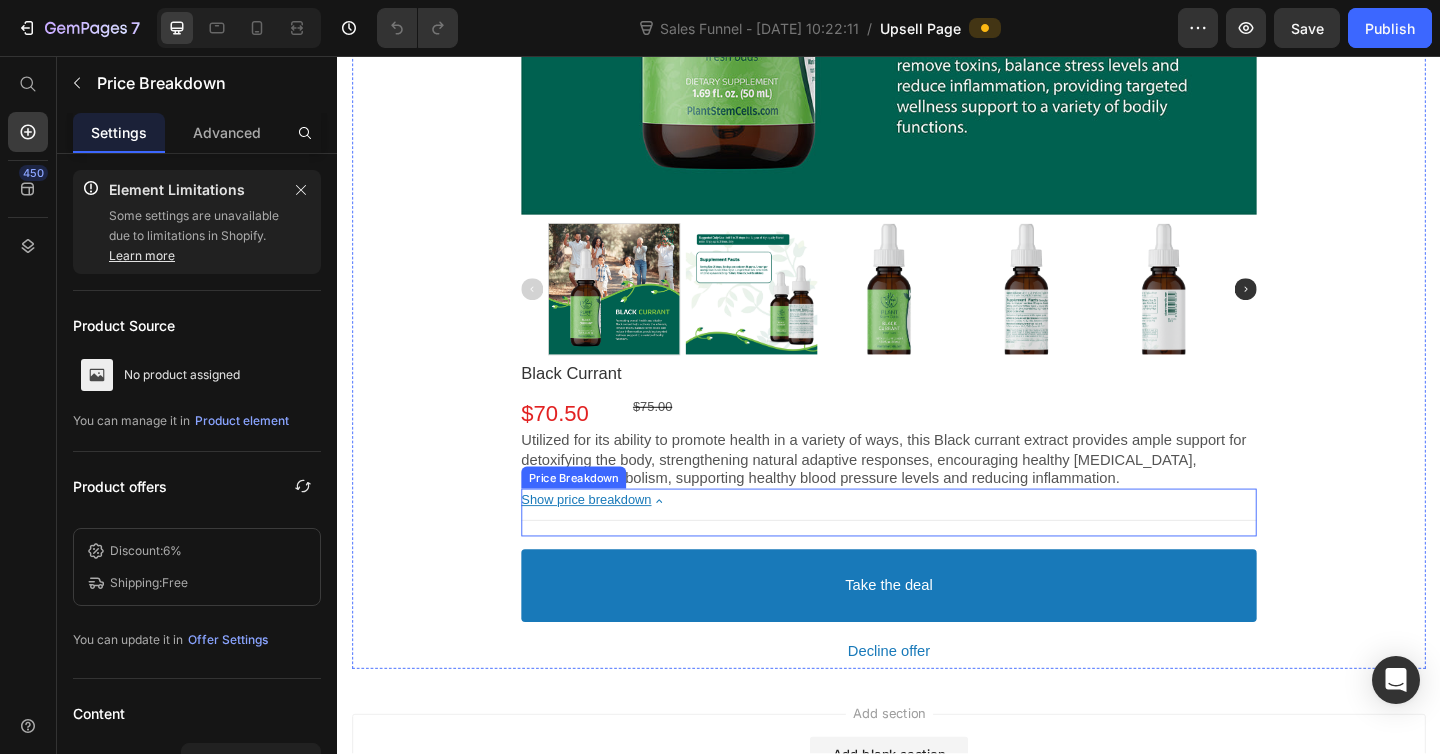 click on "Show price breakdown" at bounding box center (608, 540) 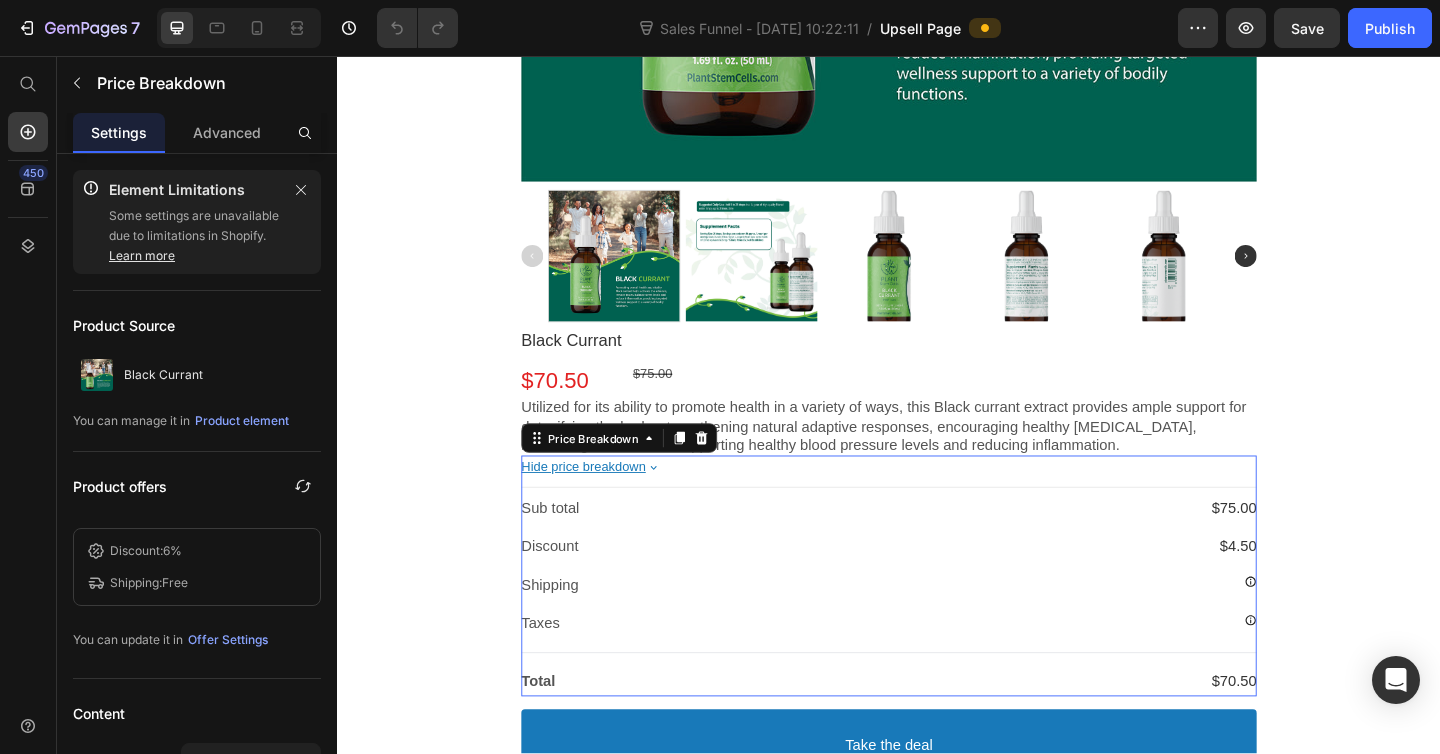 scroll, scrollTop: 992, scrollLeft: 0, axis: vertical 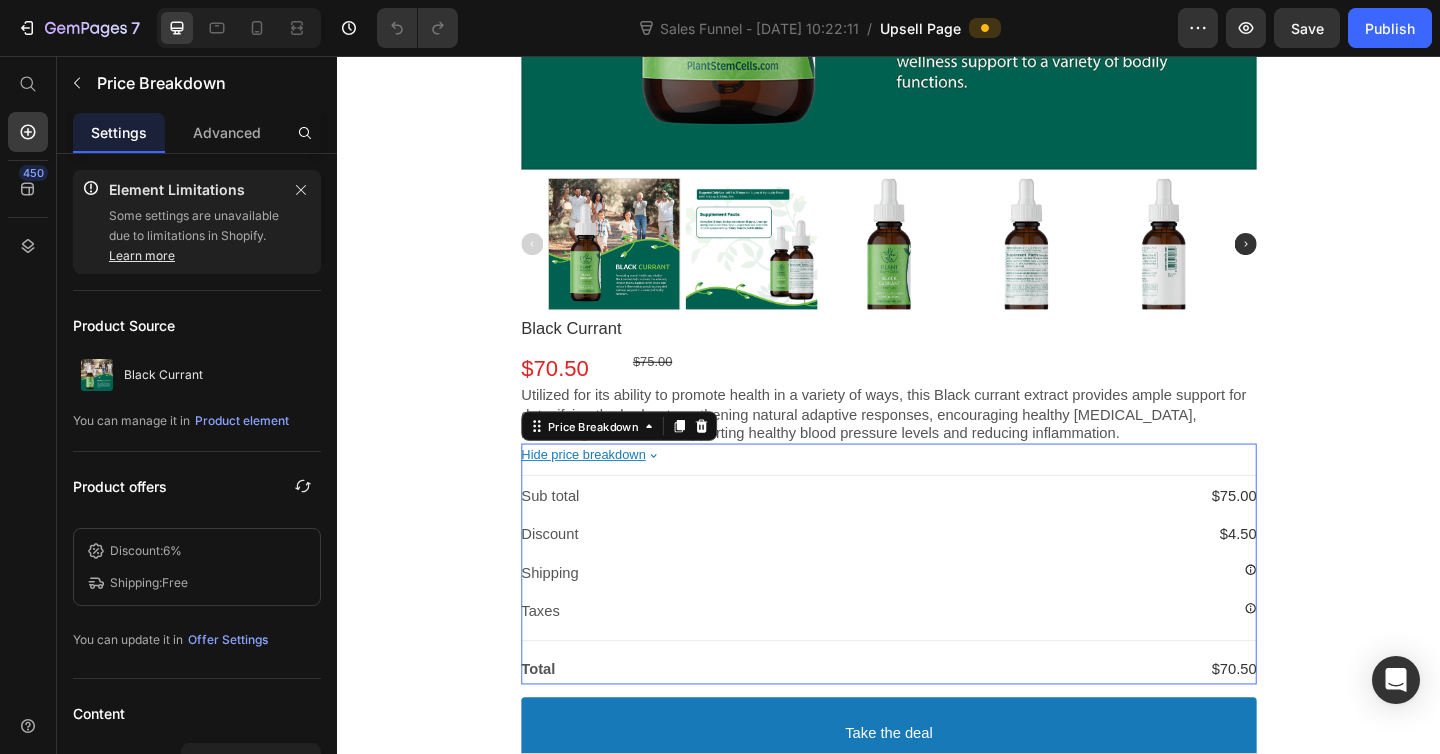 click on "Hide price breakdown" at bounding box center [604, 491] 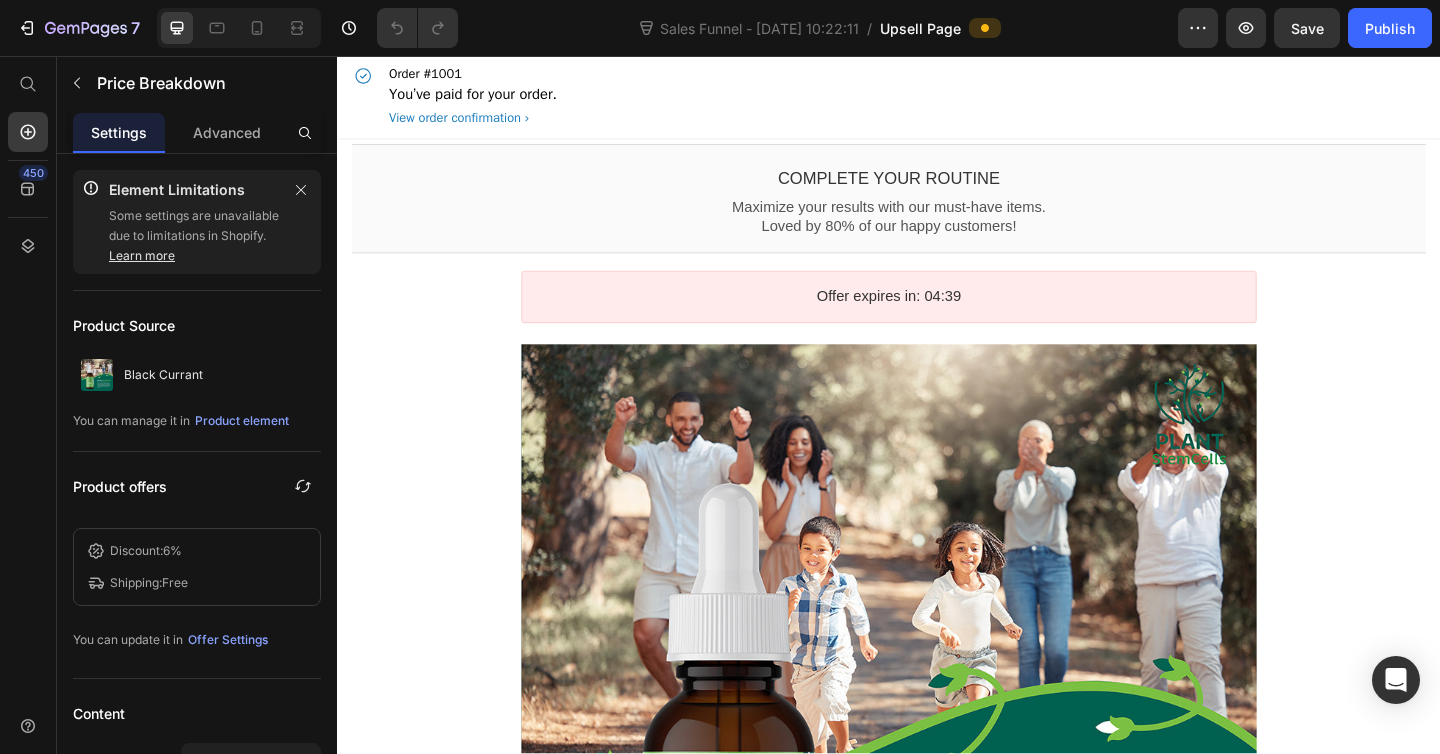 scroll, scrollTop: 0, scrollLeft: 0, axis: both 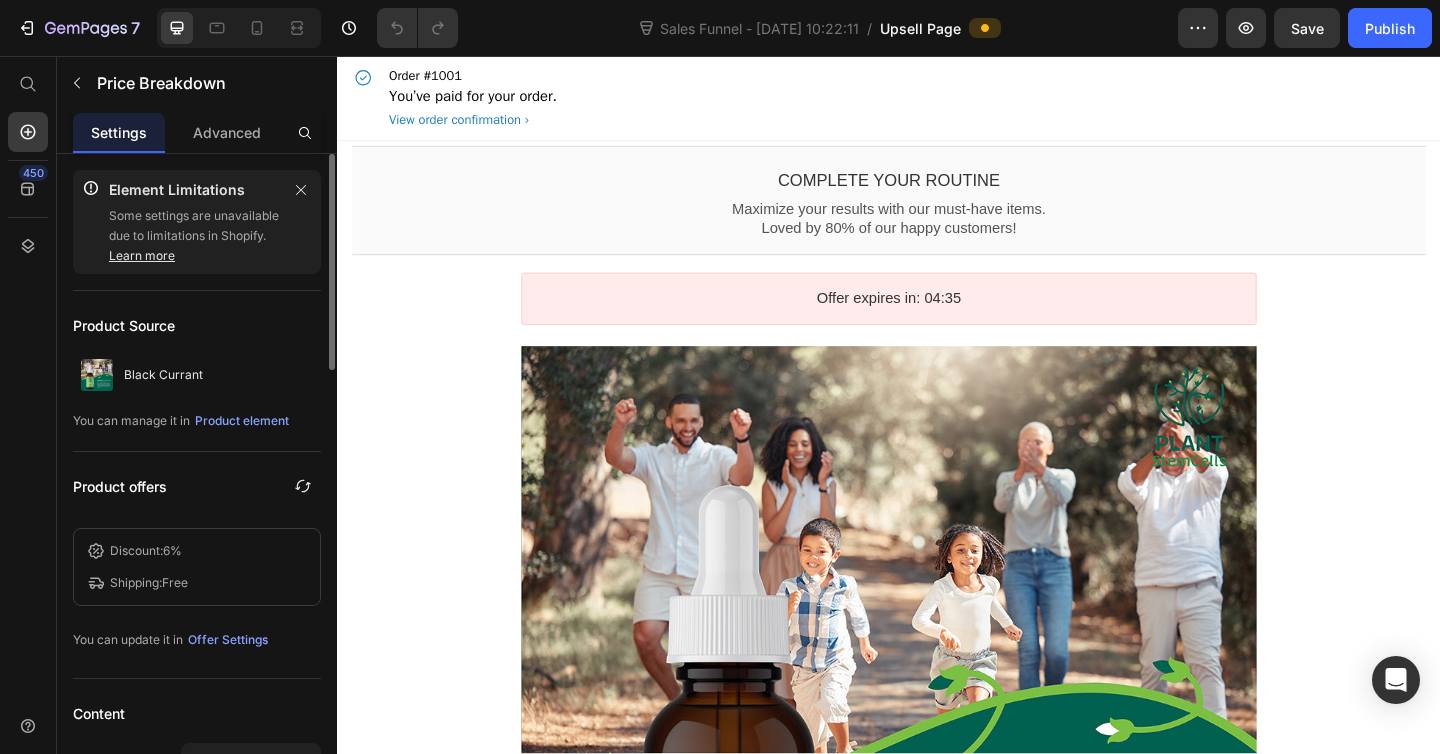 click on "Discount:  6%" at bounding box center [197, 551] 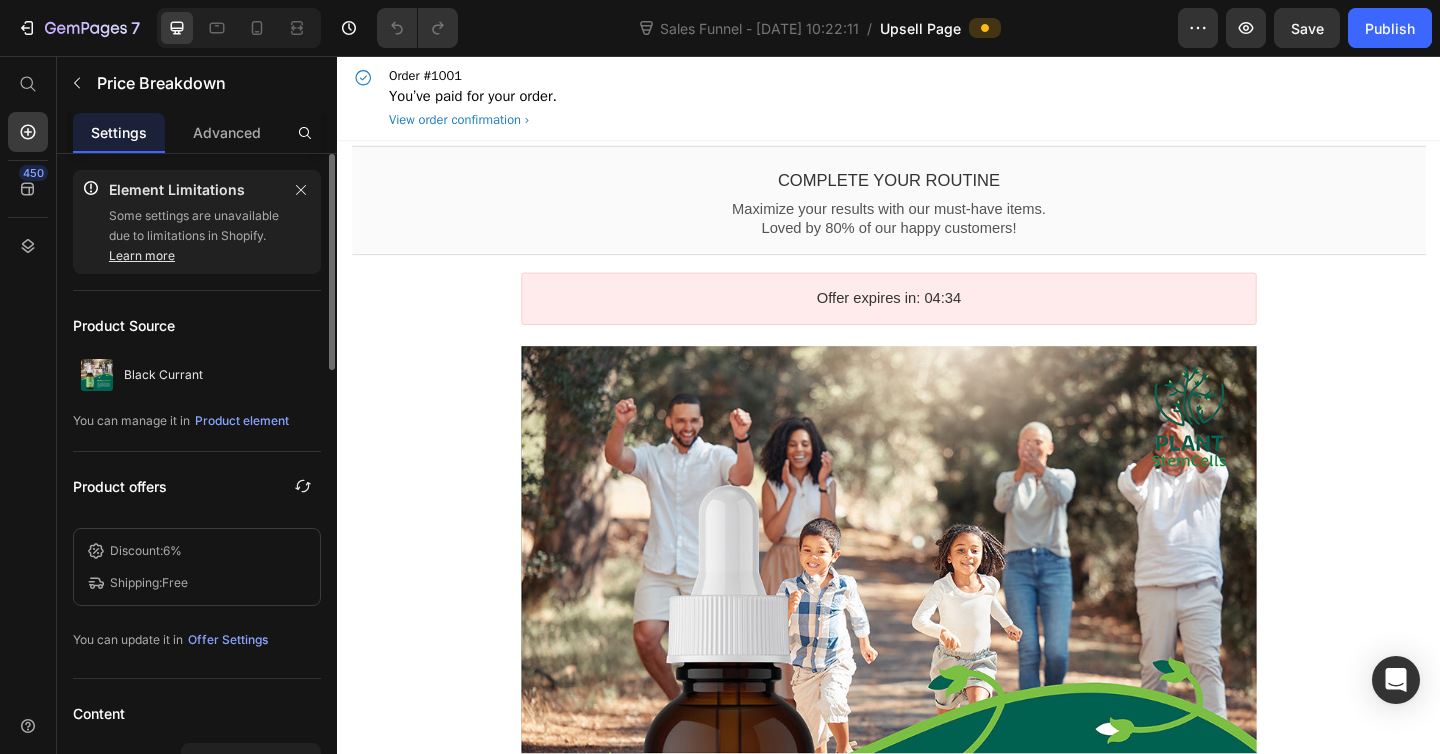 click on "Discount:  6% Shipping:  Free" at bounding box center (197, 567) 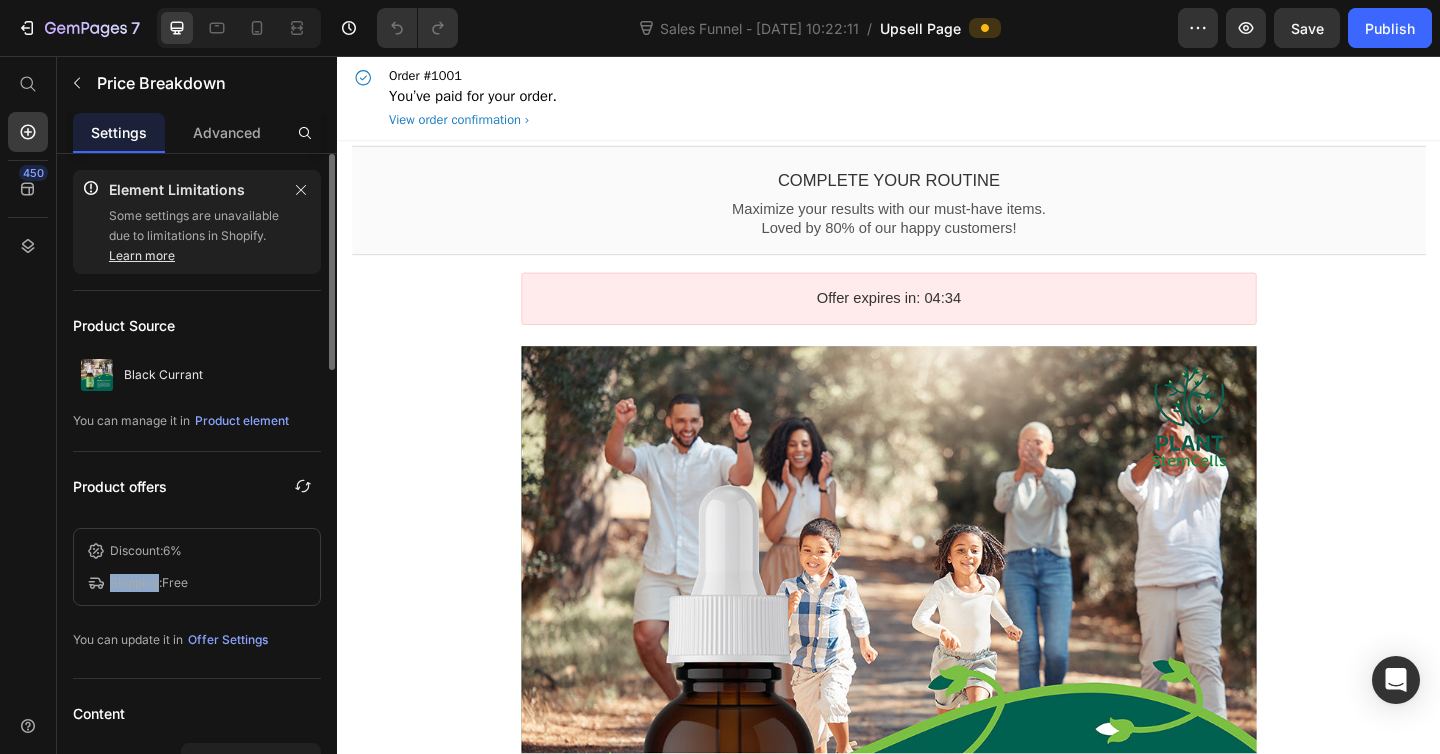 click on "Discount:  6% Shipping:  Free" at bounding box center (197, 567) 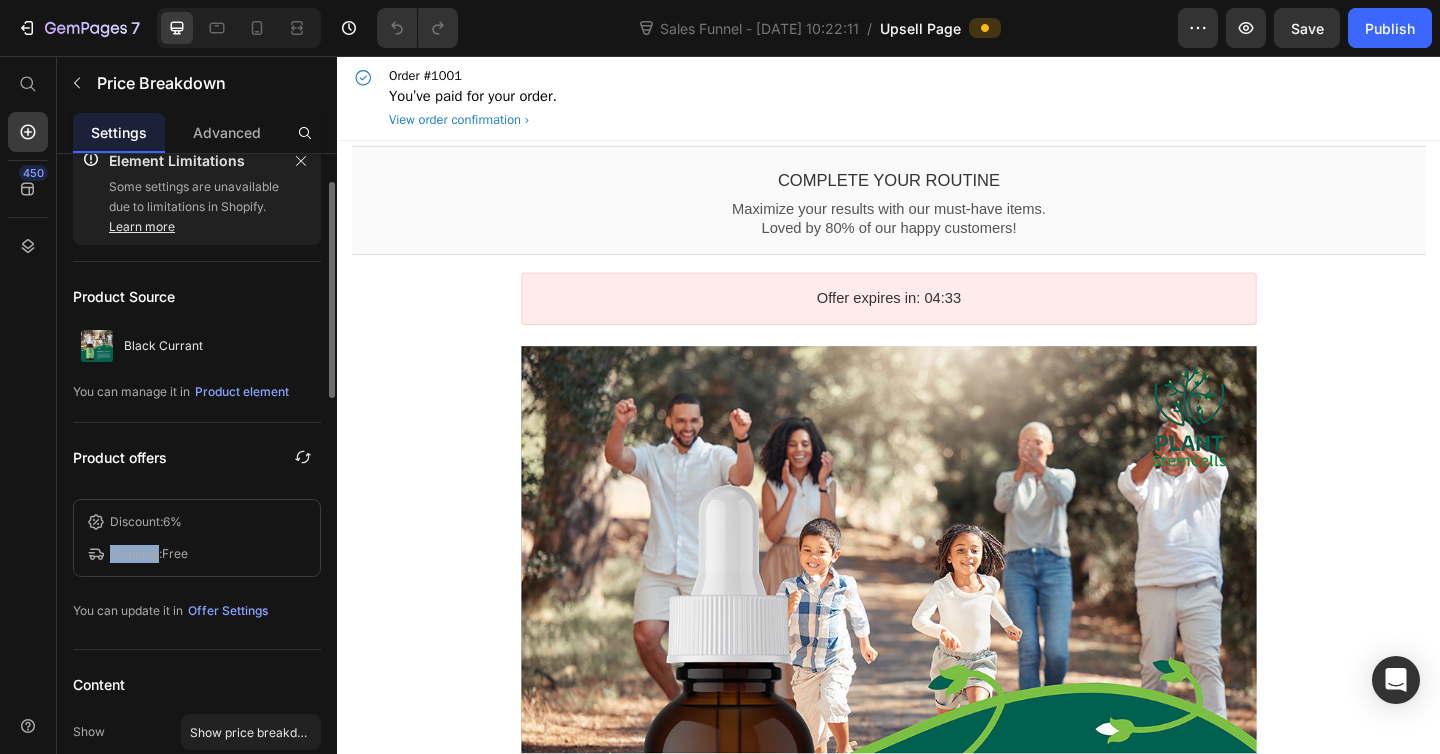 scroll, scrollTop: 44, scrollLeft: 0, axis: vertical 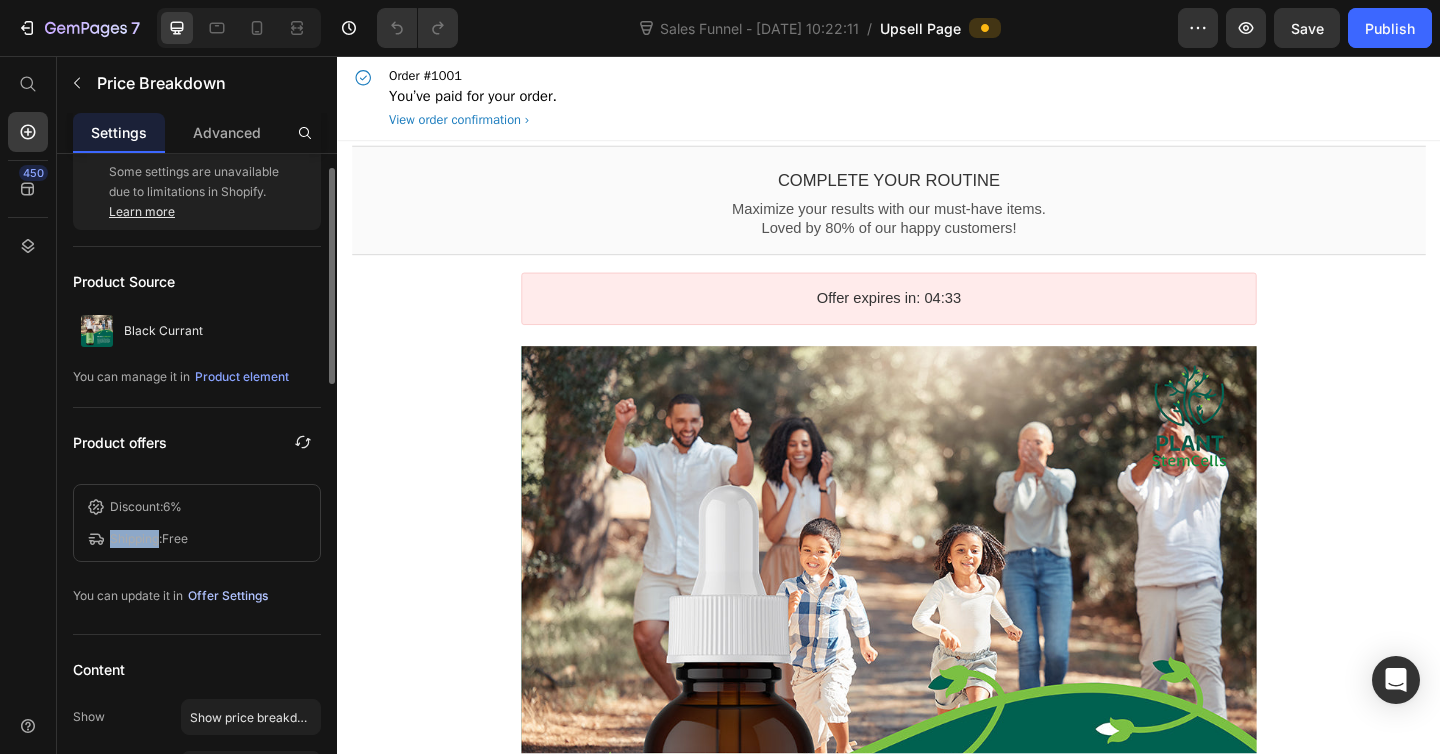 click on "Offer Settings" at bounding box center (228, 596) 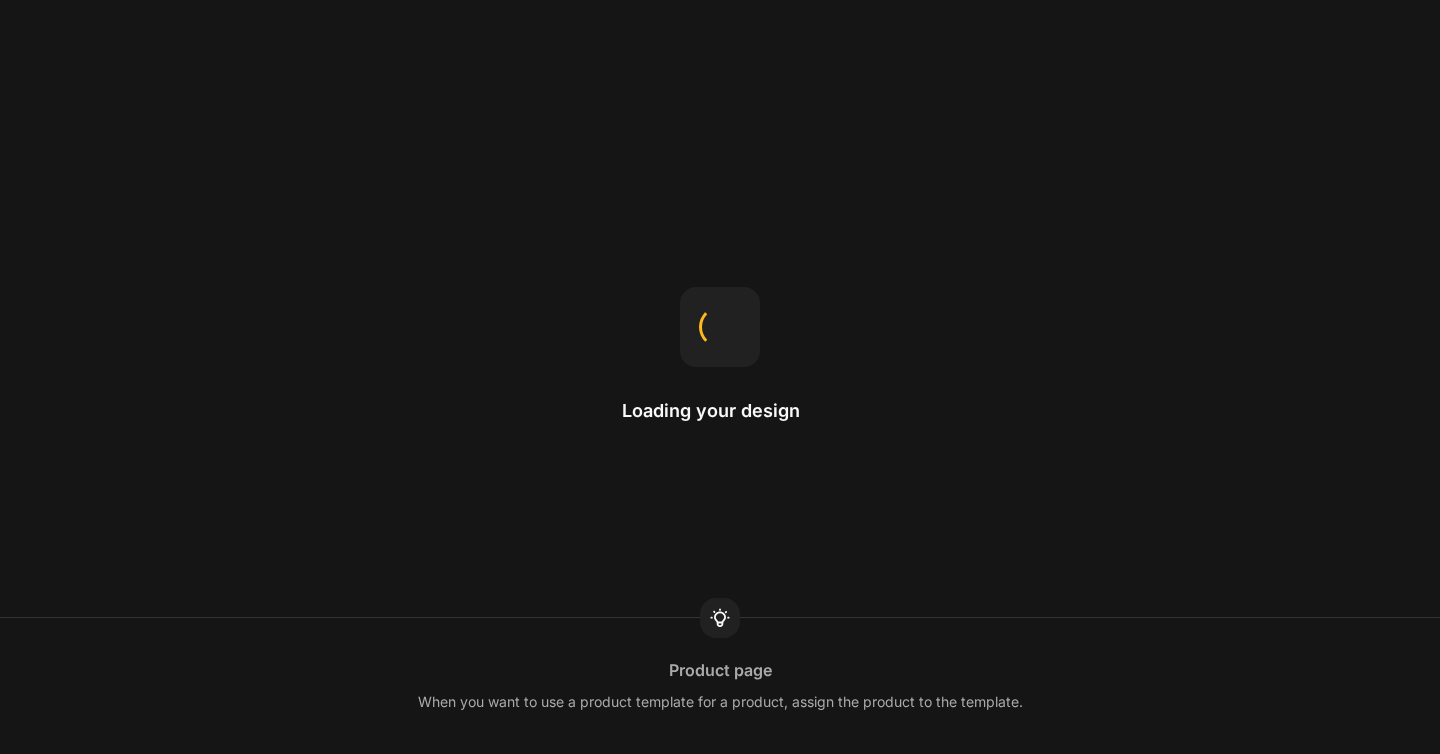 scroll, scrollTop: 0, scrollLeft: 0, axis: both 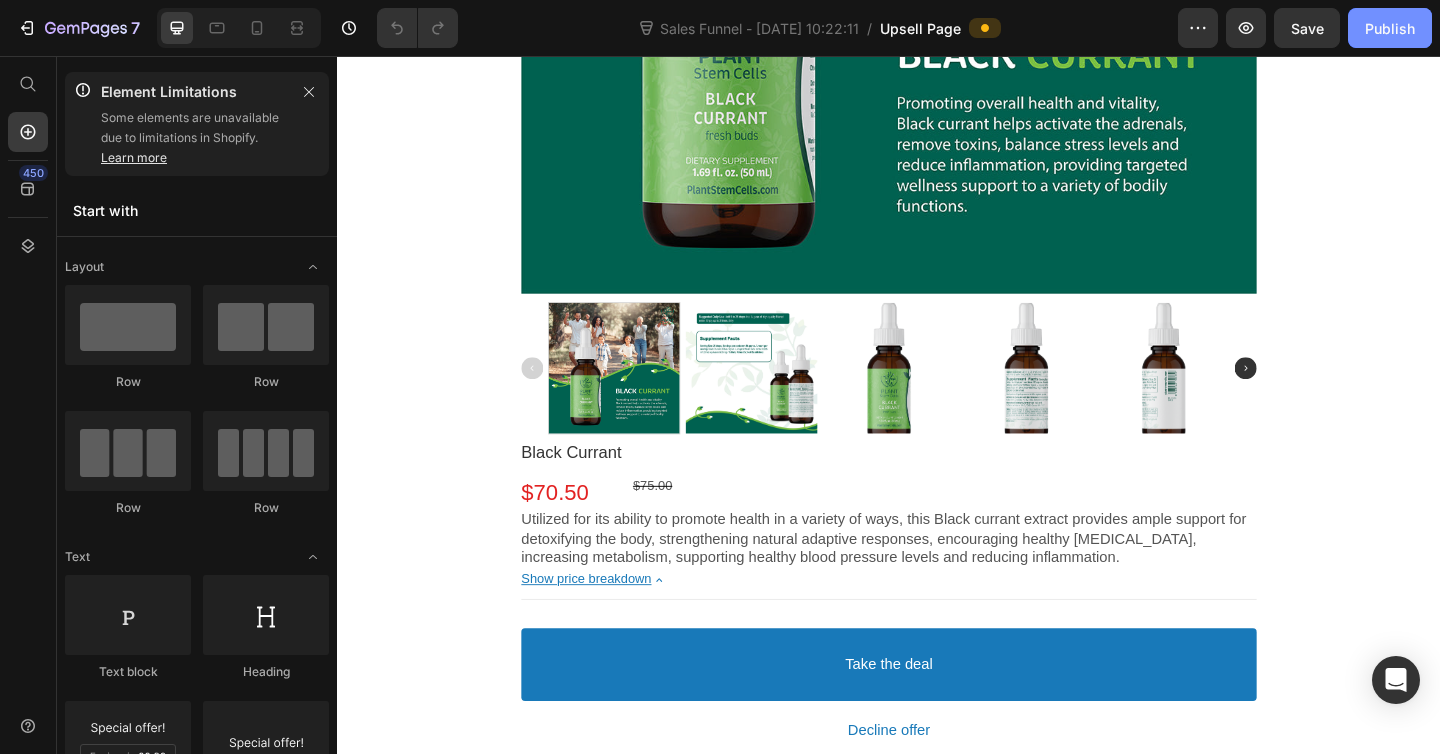 click on "Publish" 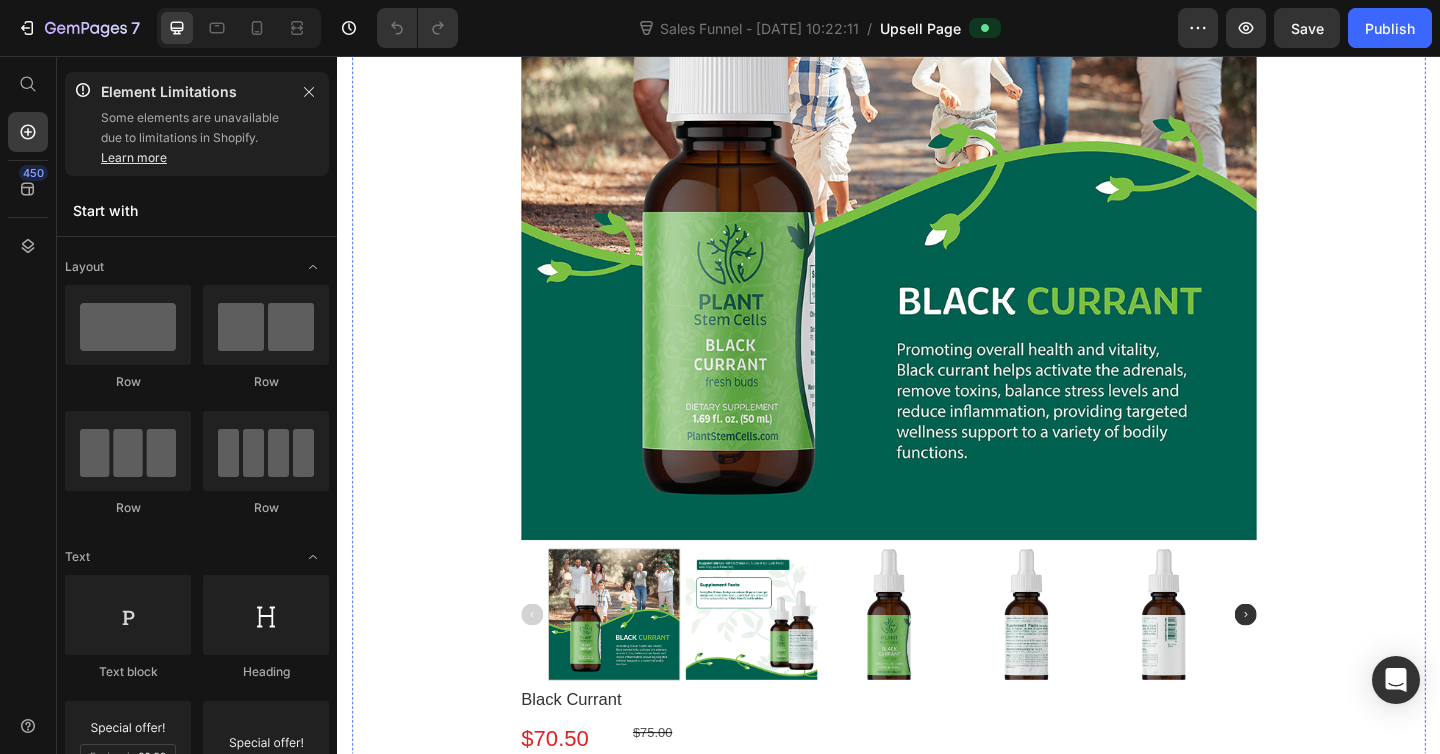 scroll, scrollTop: 1135, scrollLeft: 0, axis: vertical 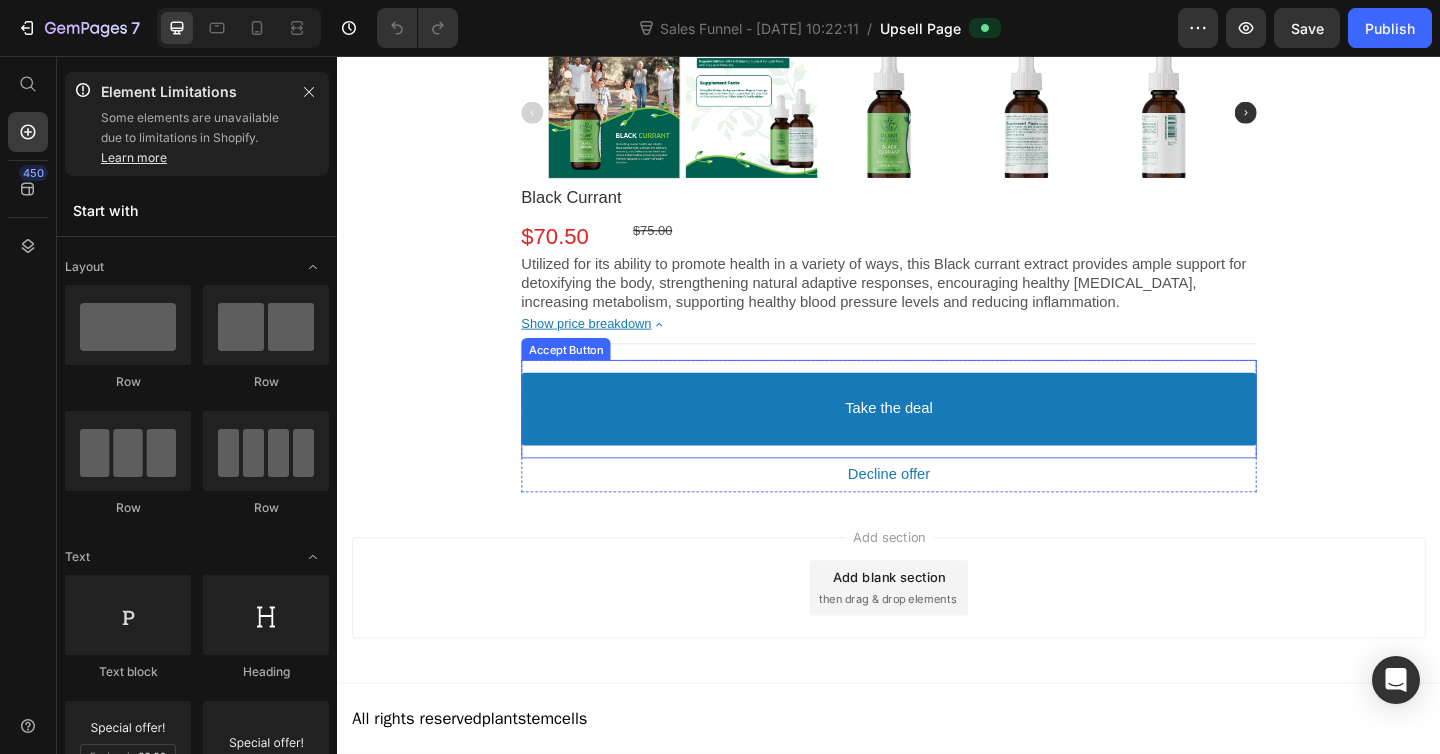 click on "Take the deal" at bounding box center (937, 440) 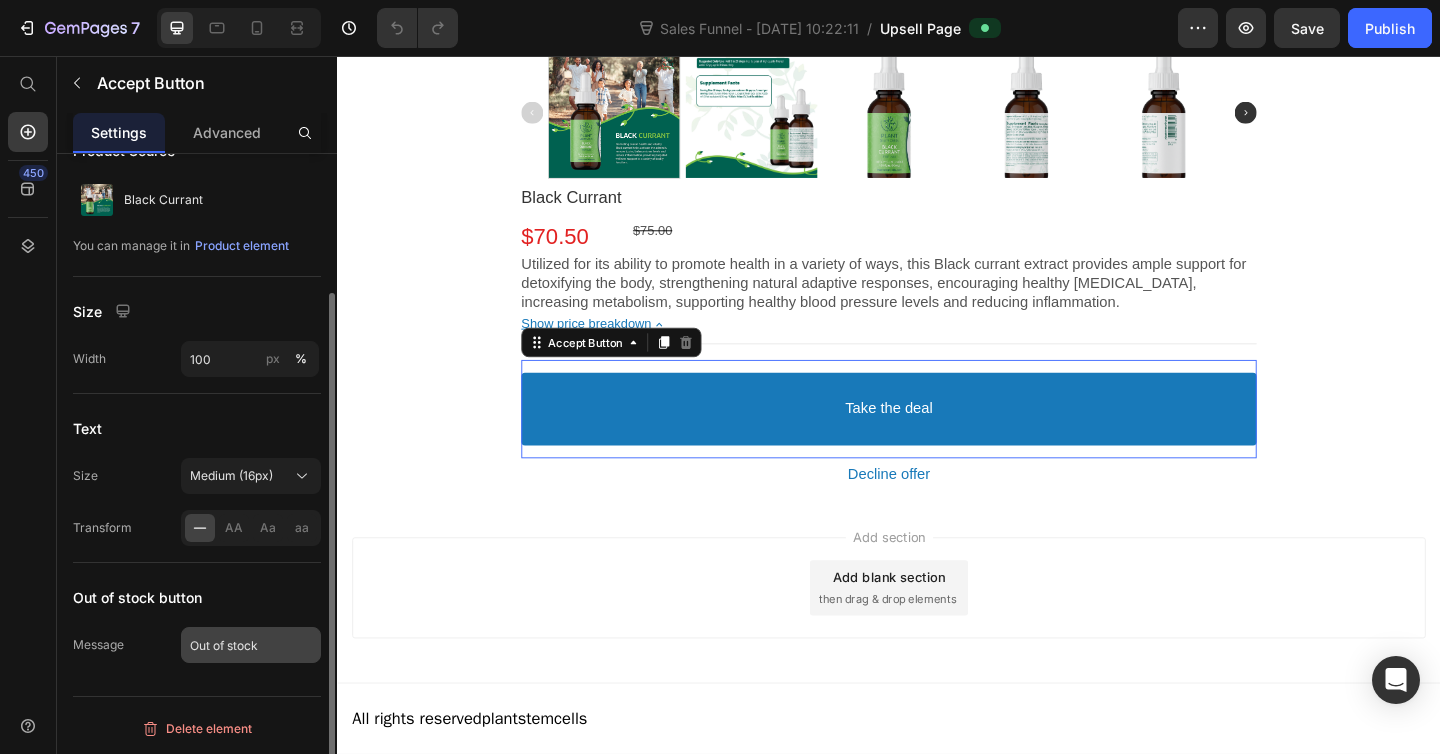 scroll, scrollTop: 0, scrollLeft: 0, axis: both 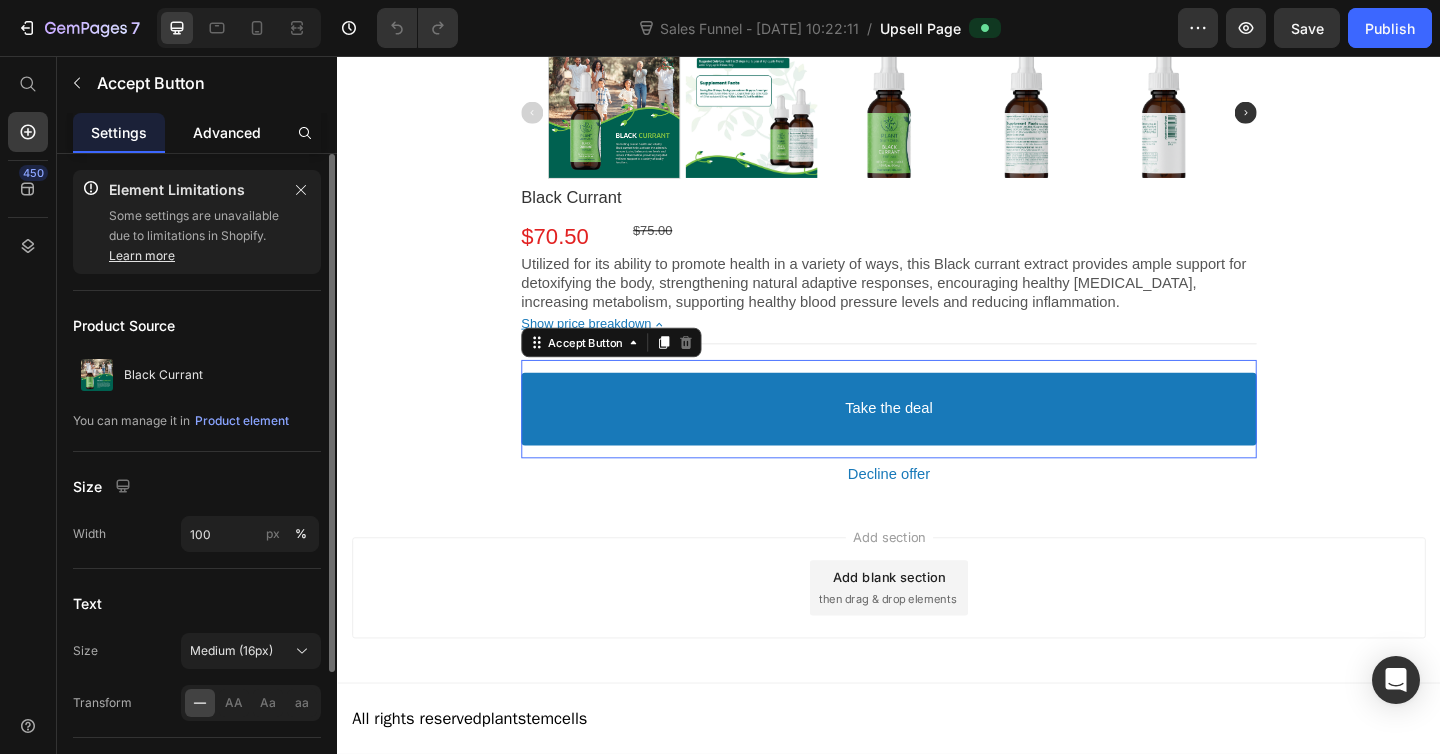 click on "Advanced" 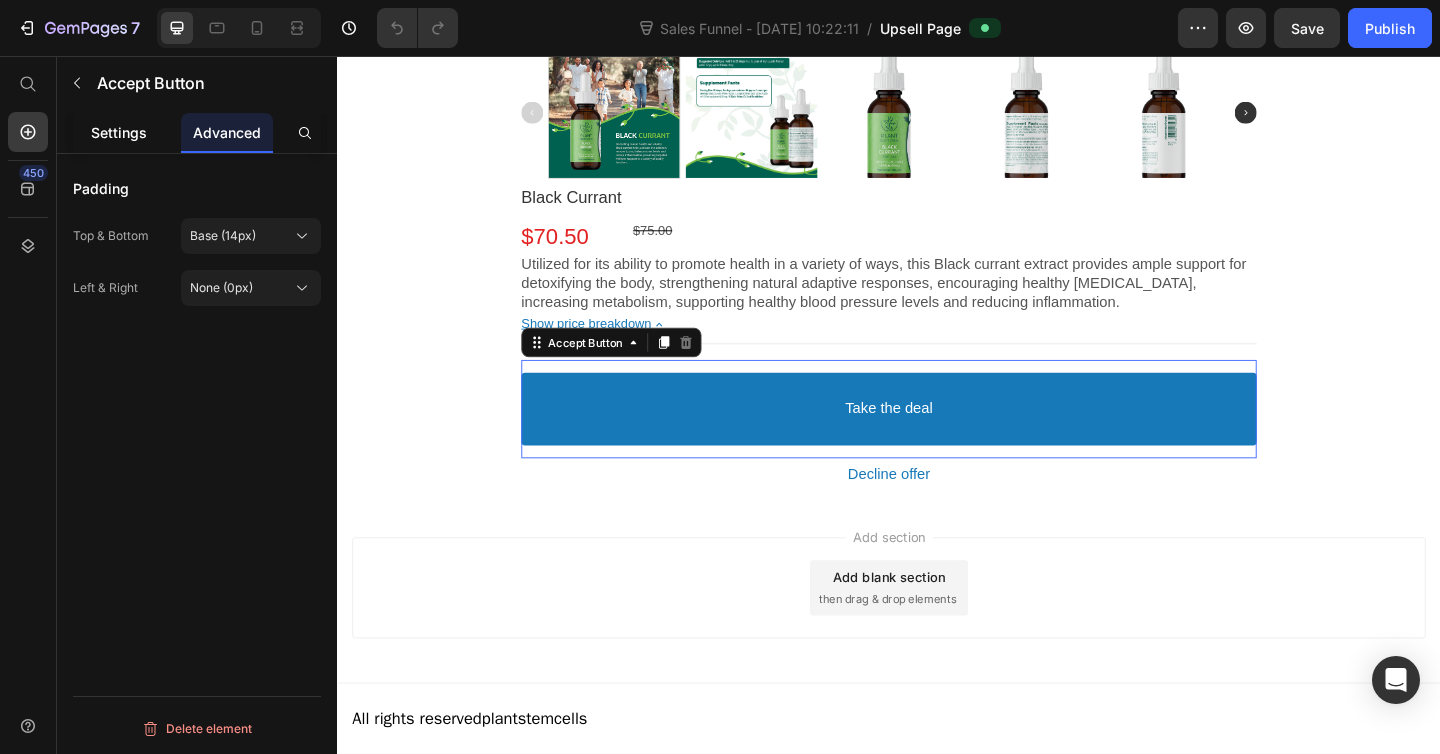 click on "Settings" at bounding box center (119, 132) 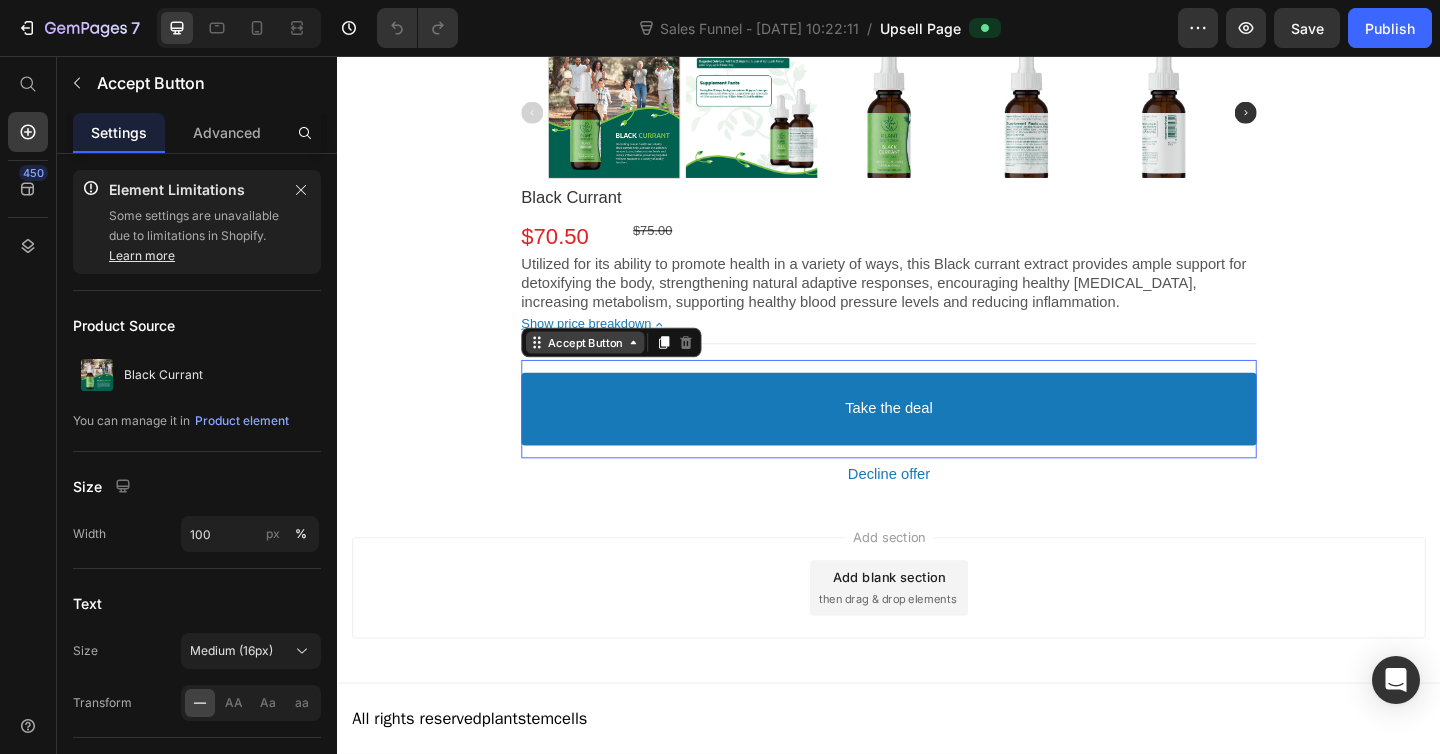 click on "Accept Button" at bounding box center [606, 368] 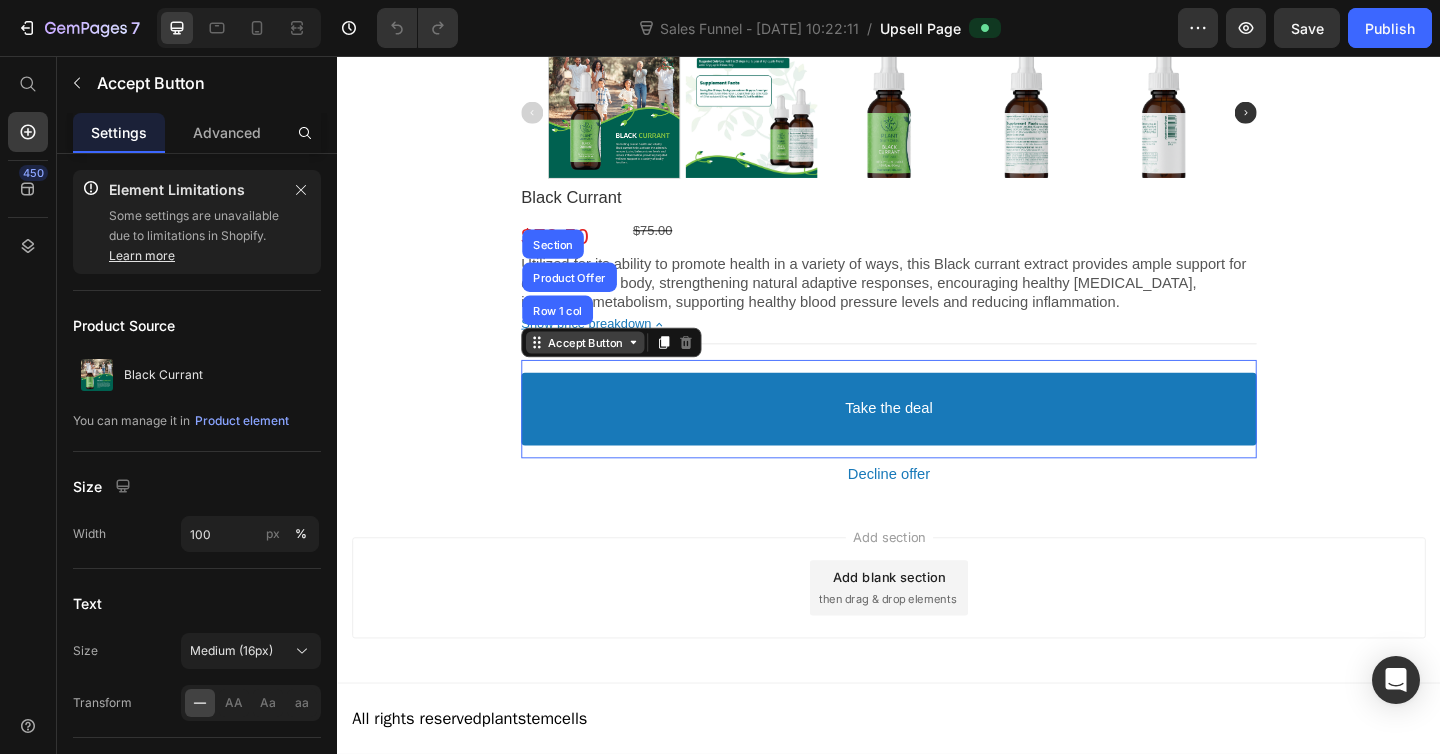 click on "Accept Button" at bounding box center (606, 368) 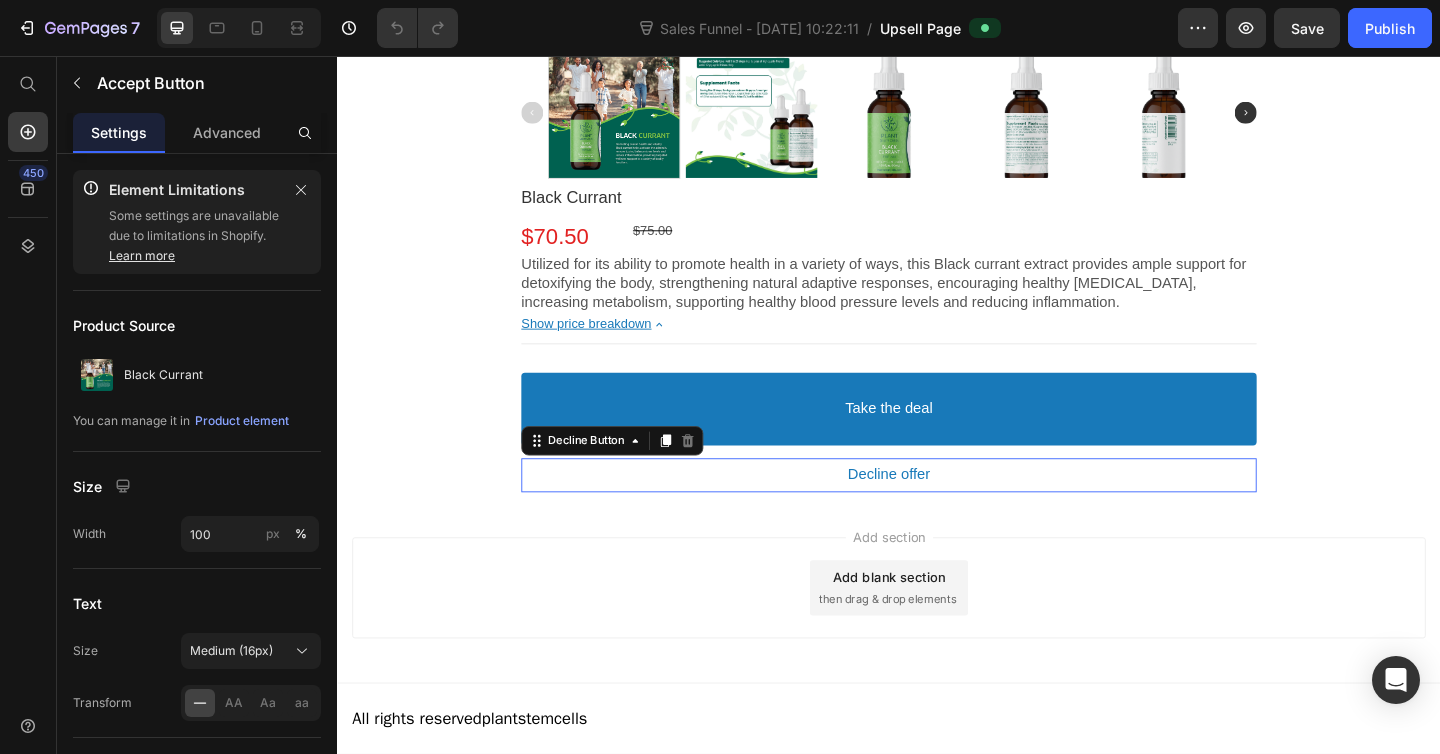 click on "Decline offer" at bounding box center (937, 512) 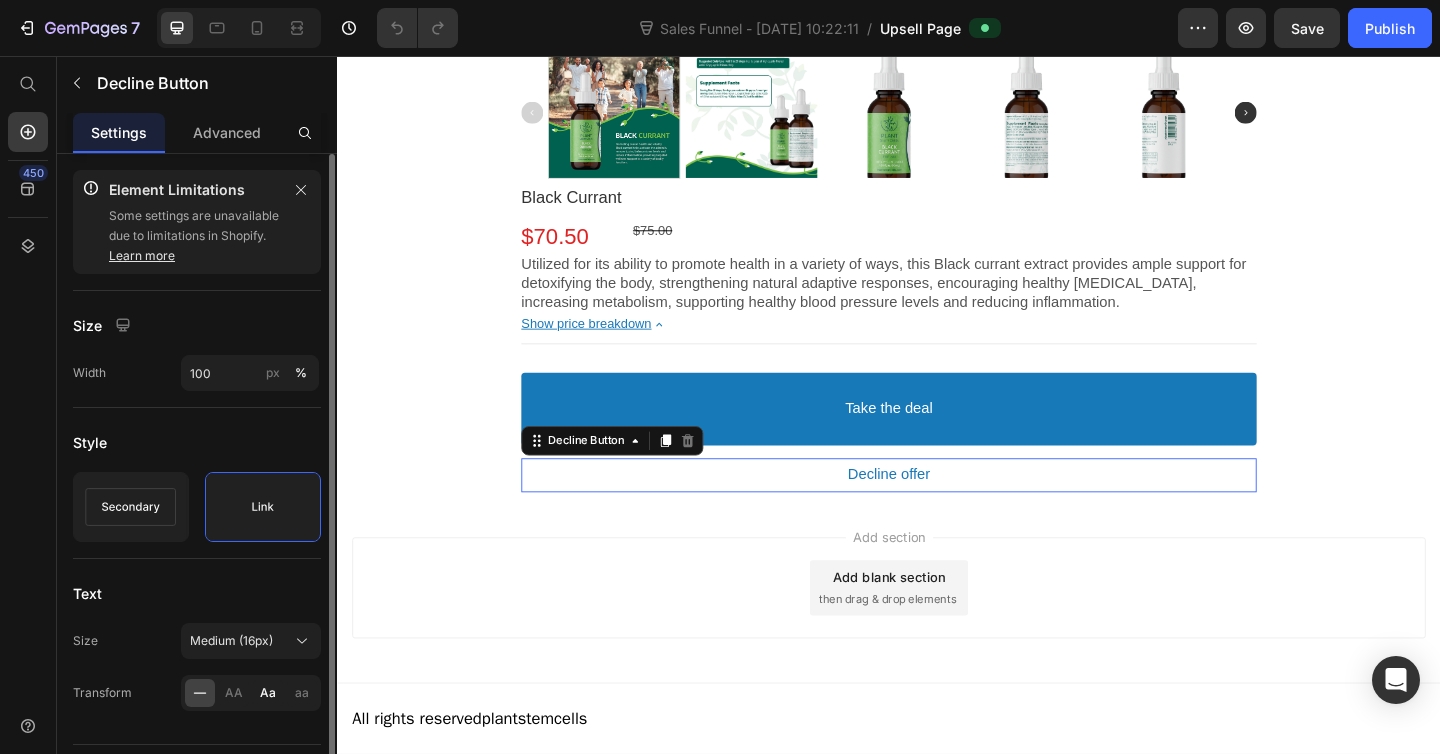 scroll, scrollTop: 0, scrollLeft: 0, axis: both 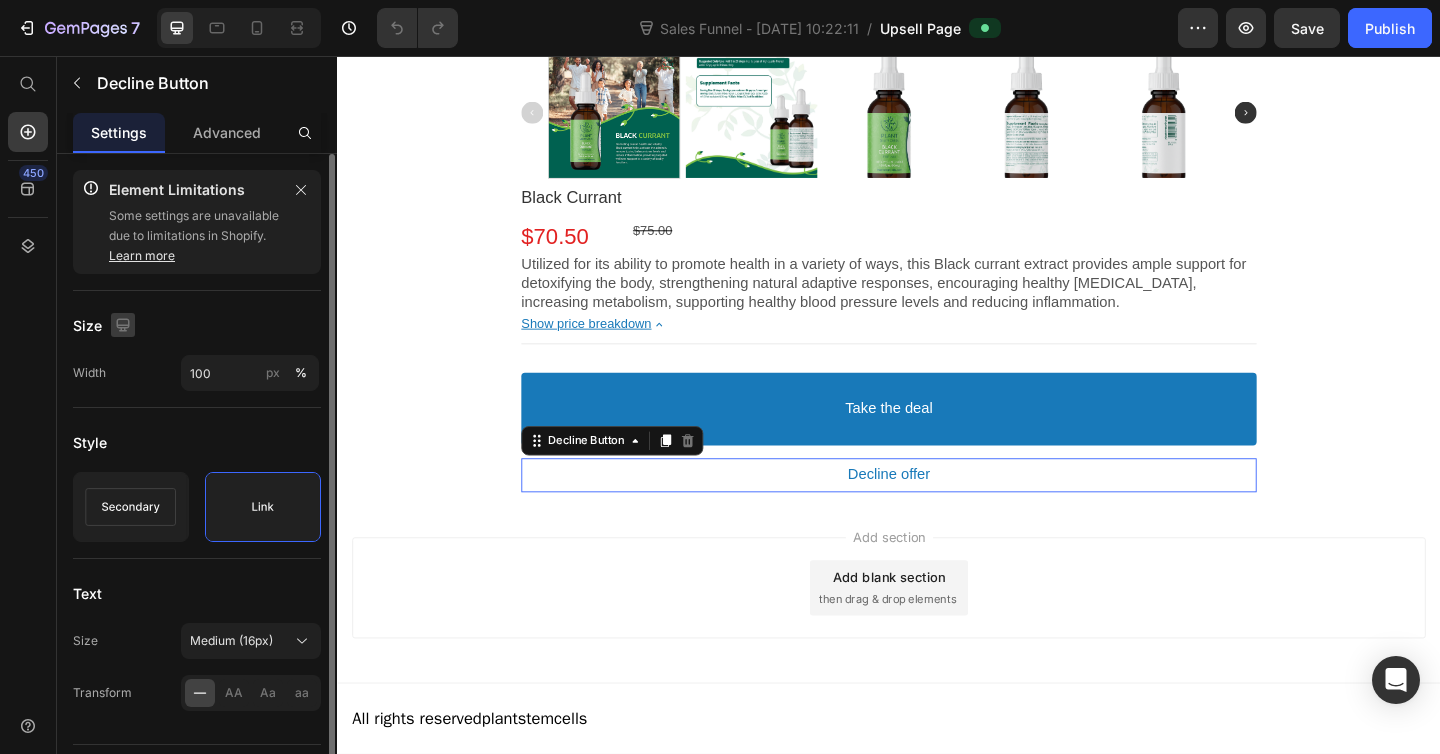 click at bounding box center (123, 325) 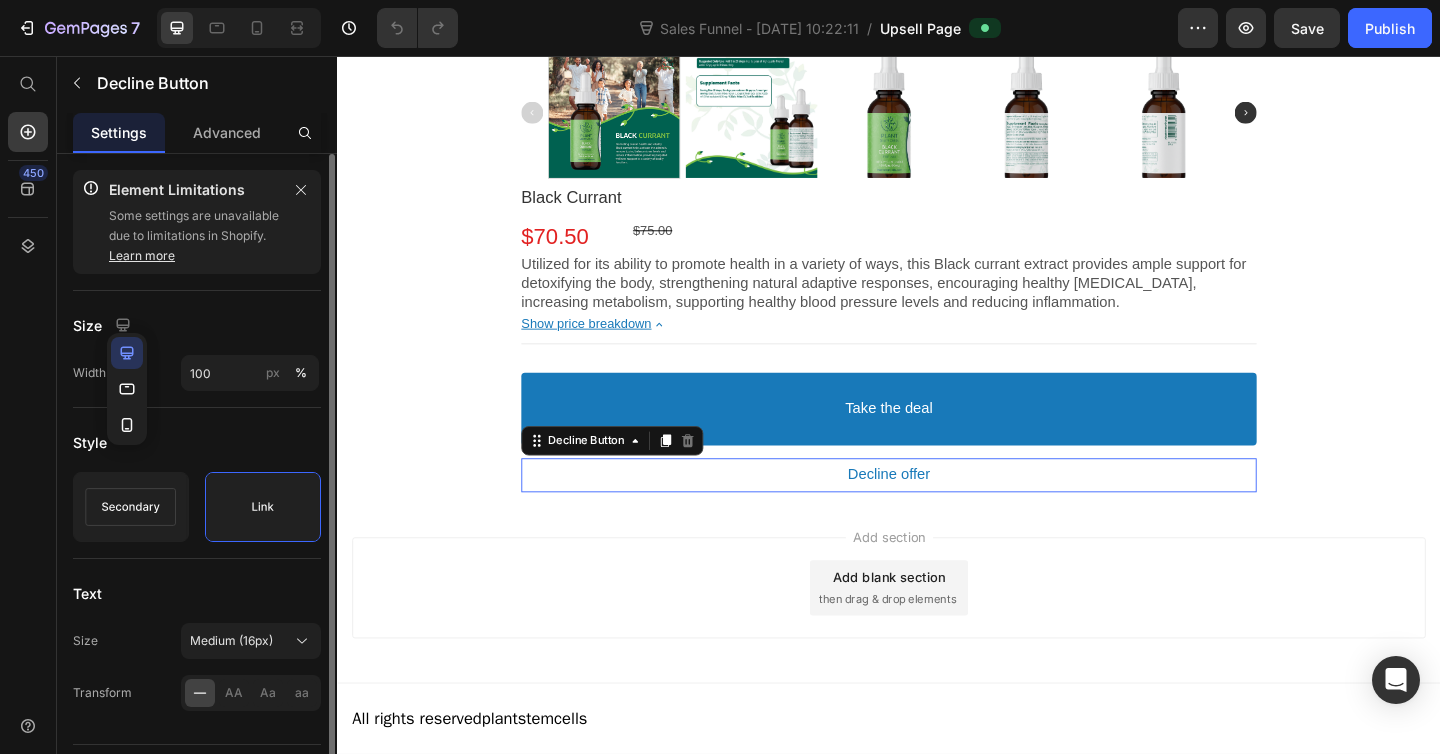 click on "Element Limitations Some settings are unavailable due to limitations in Shopify.
Learn more Size Width 100 px % Style Text Size Medium (16px) Transform
AA Aa aa  Delete element" at bounding box center (197, 506) 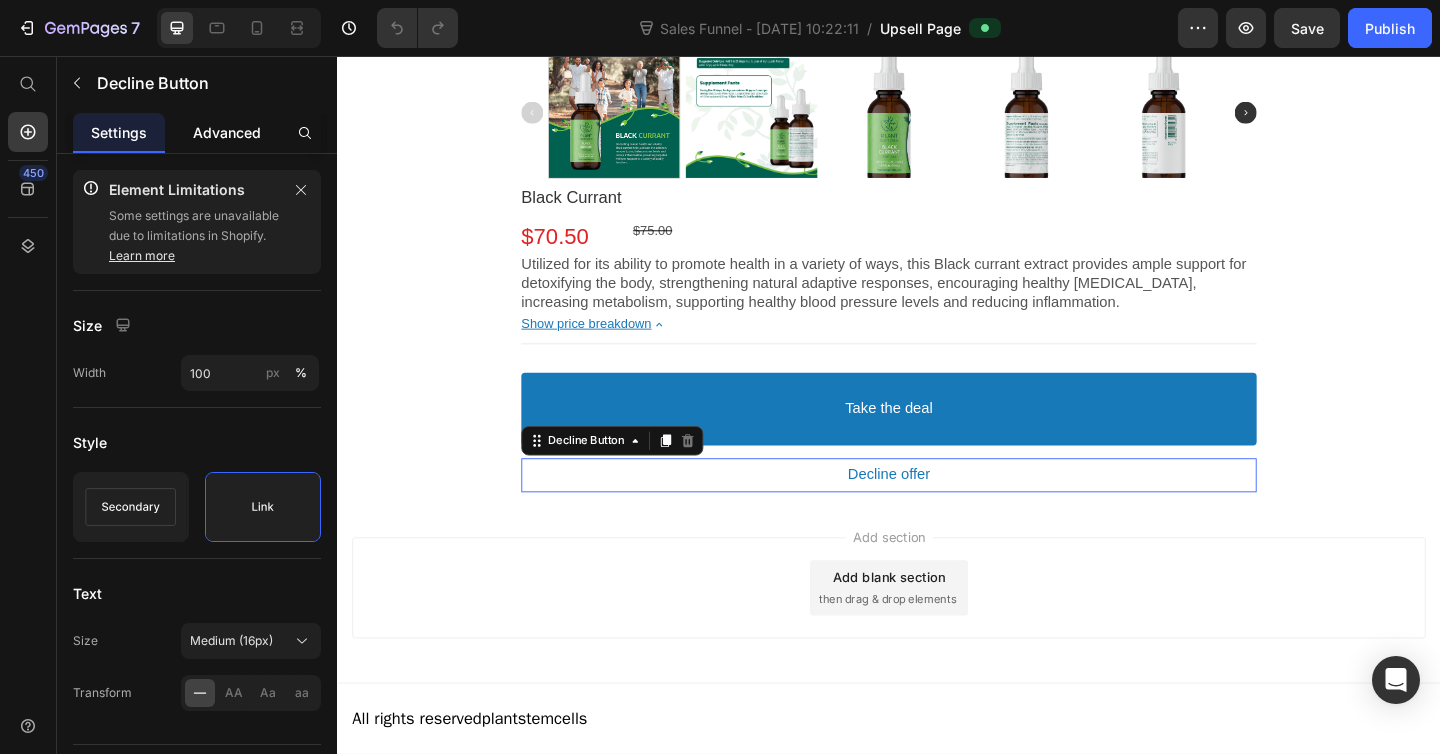 click on "Advanced" 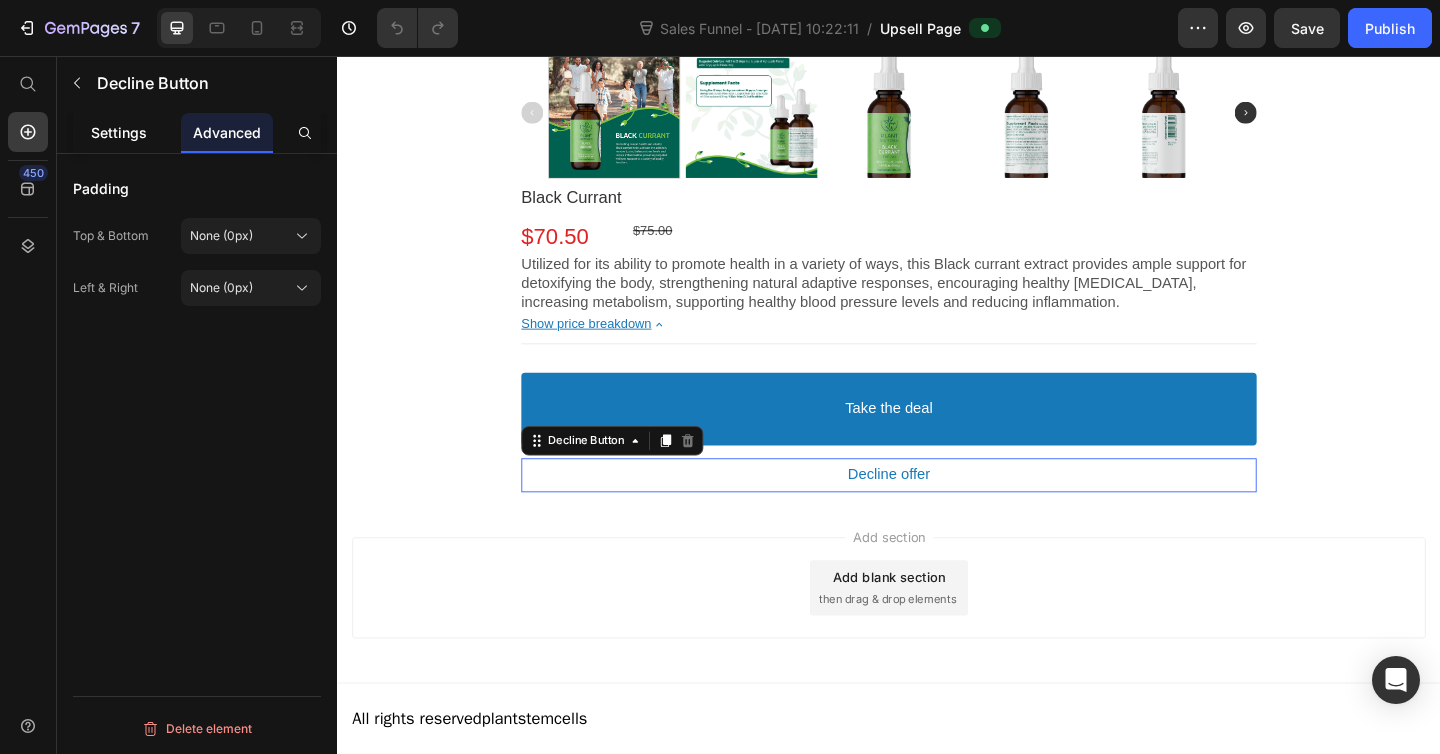 click on "Settings" at bounding box center (119, 132) 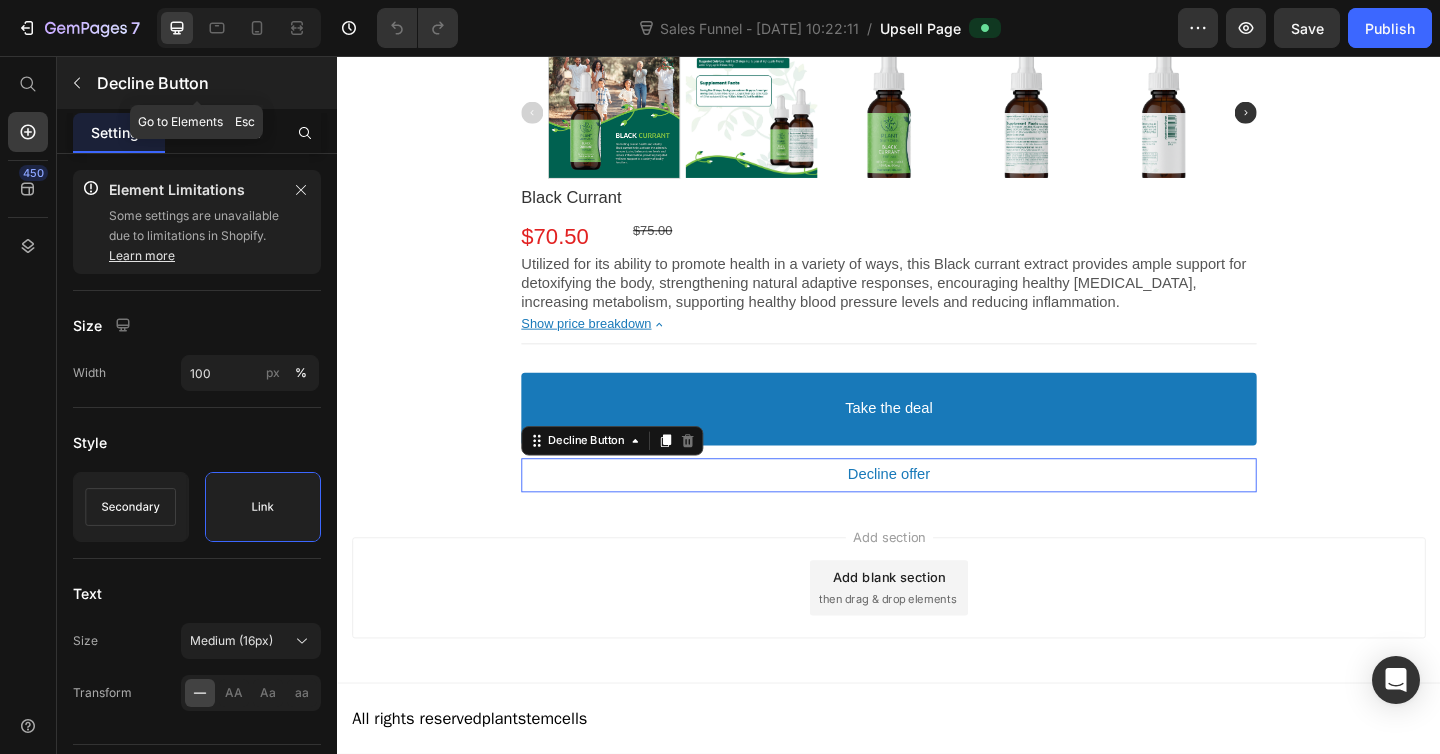 click at bounding box center (77, 83) 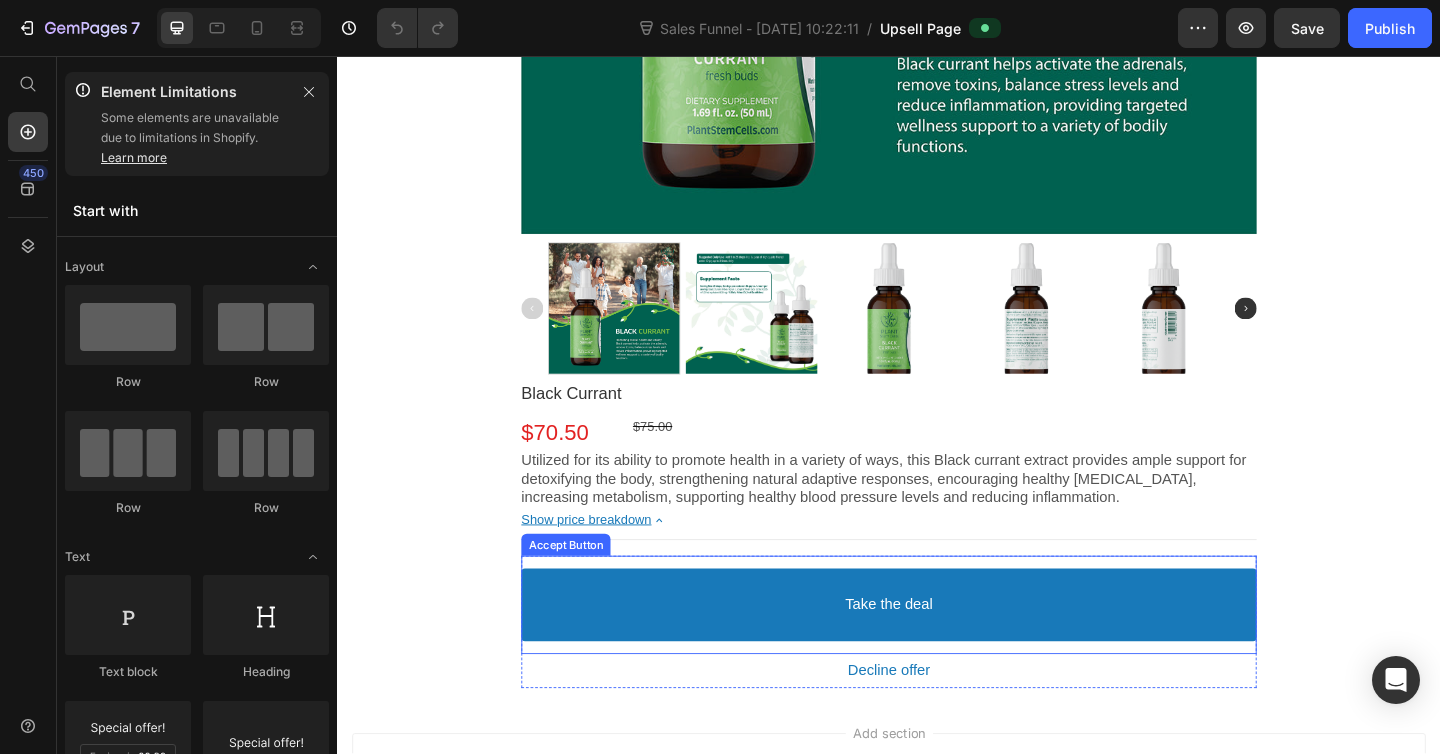 scroll, scrollTop: 876, scrollLeft: 0, axis: vertical 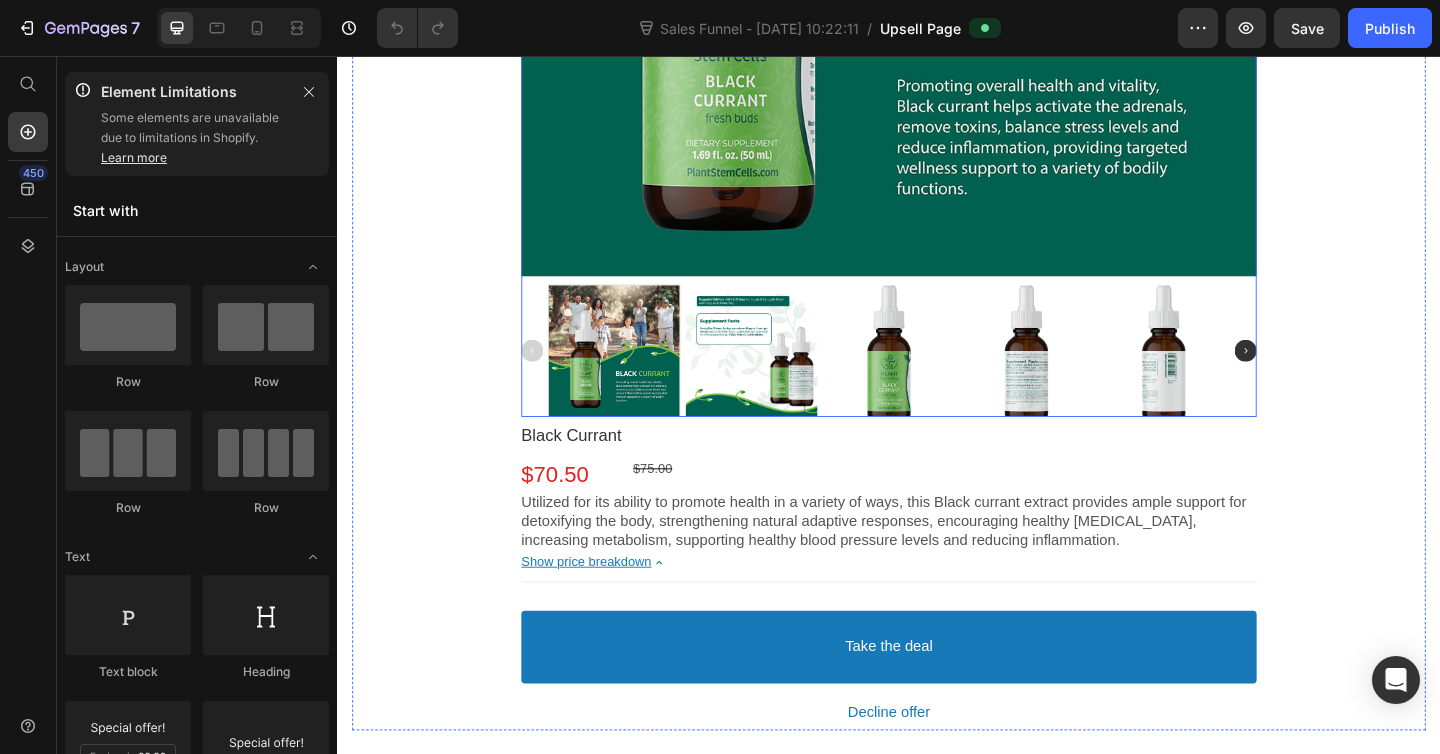click at bounding box center [787, 377] 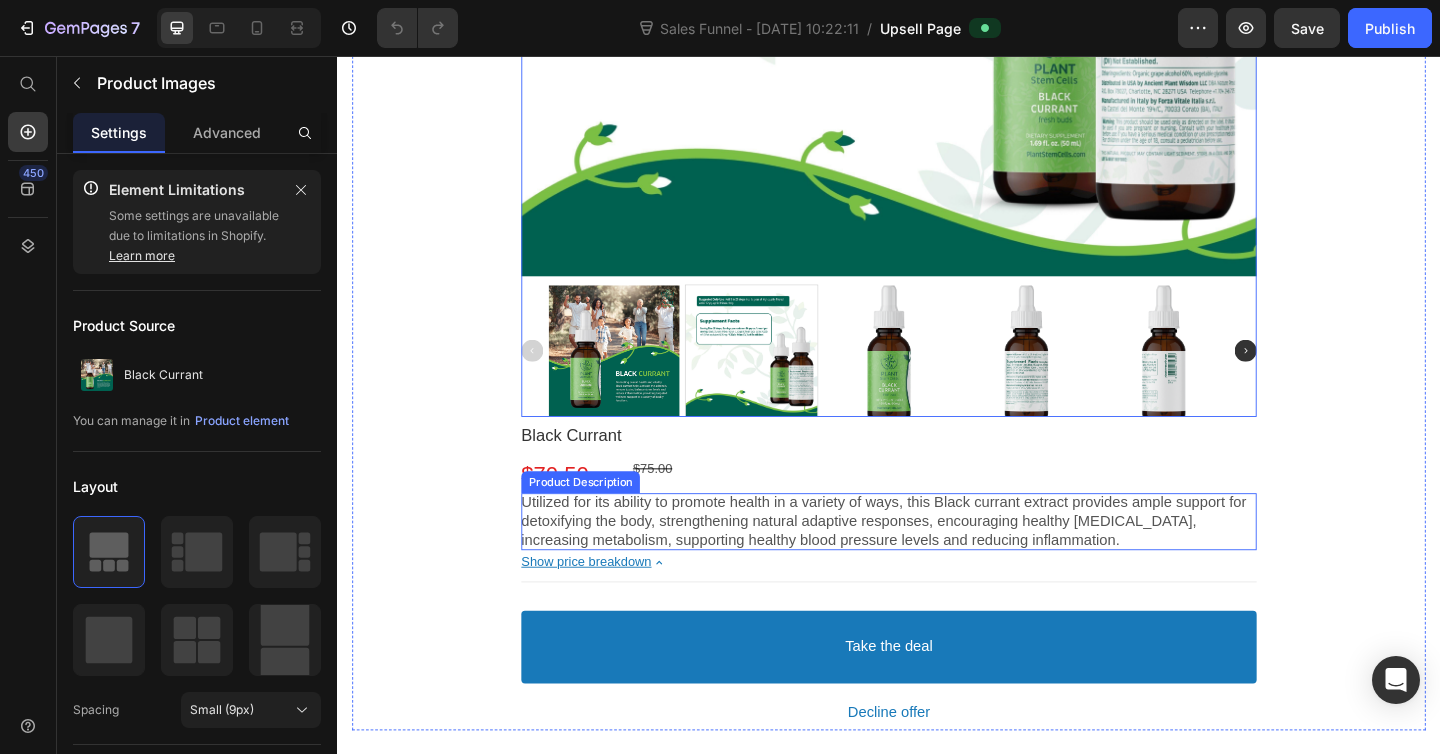 click on "Utilized for its ability to promote health in a variety of ways, this Black currant extract provides ample support for detoxifying the body, strengthening natural adaptive responses, encouraging healthy [MEDICAL_DATA], increasing metabolism, supporting healthy blood pressure levels and reducing inflammation." at bounding box center [937, 563] 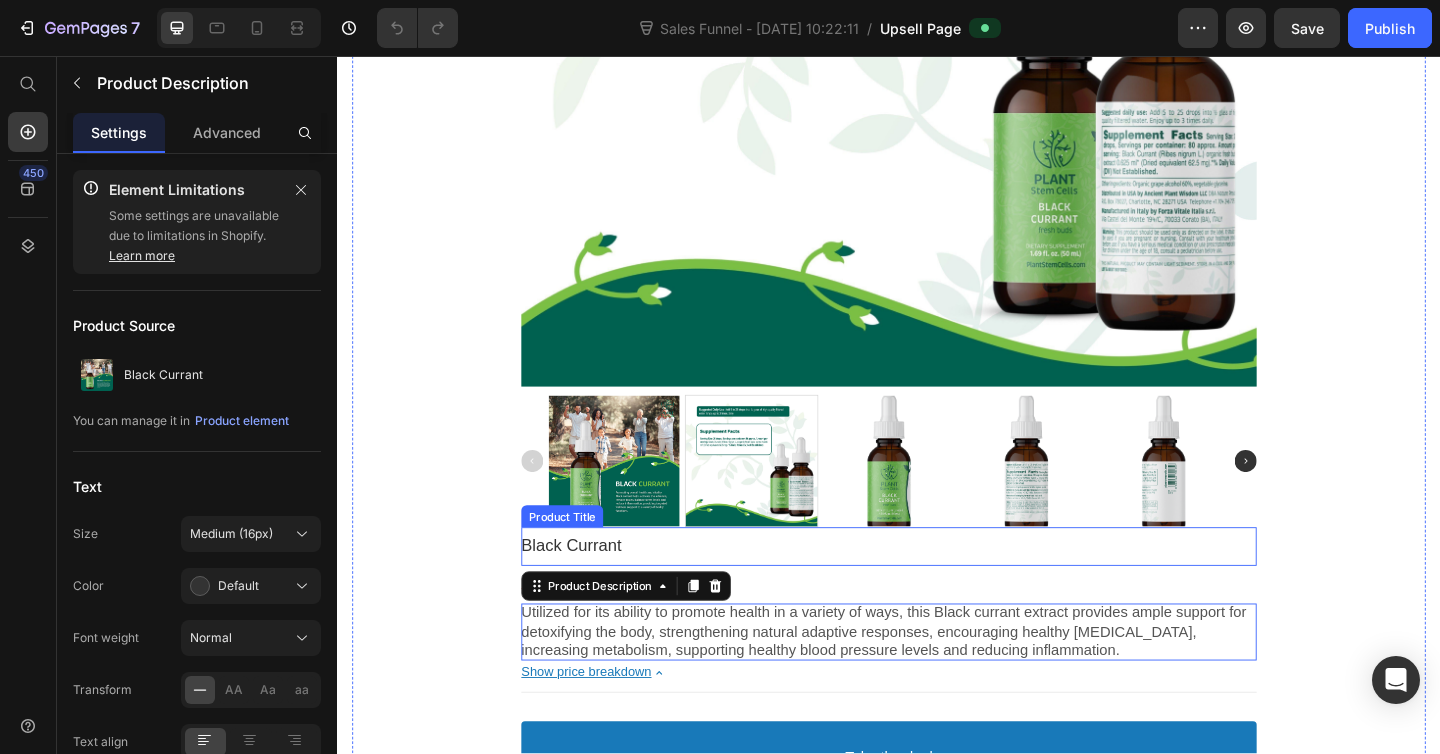 scroll, scrollTop: 752, scrollLeft: 0, axis: vertical 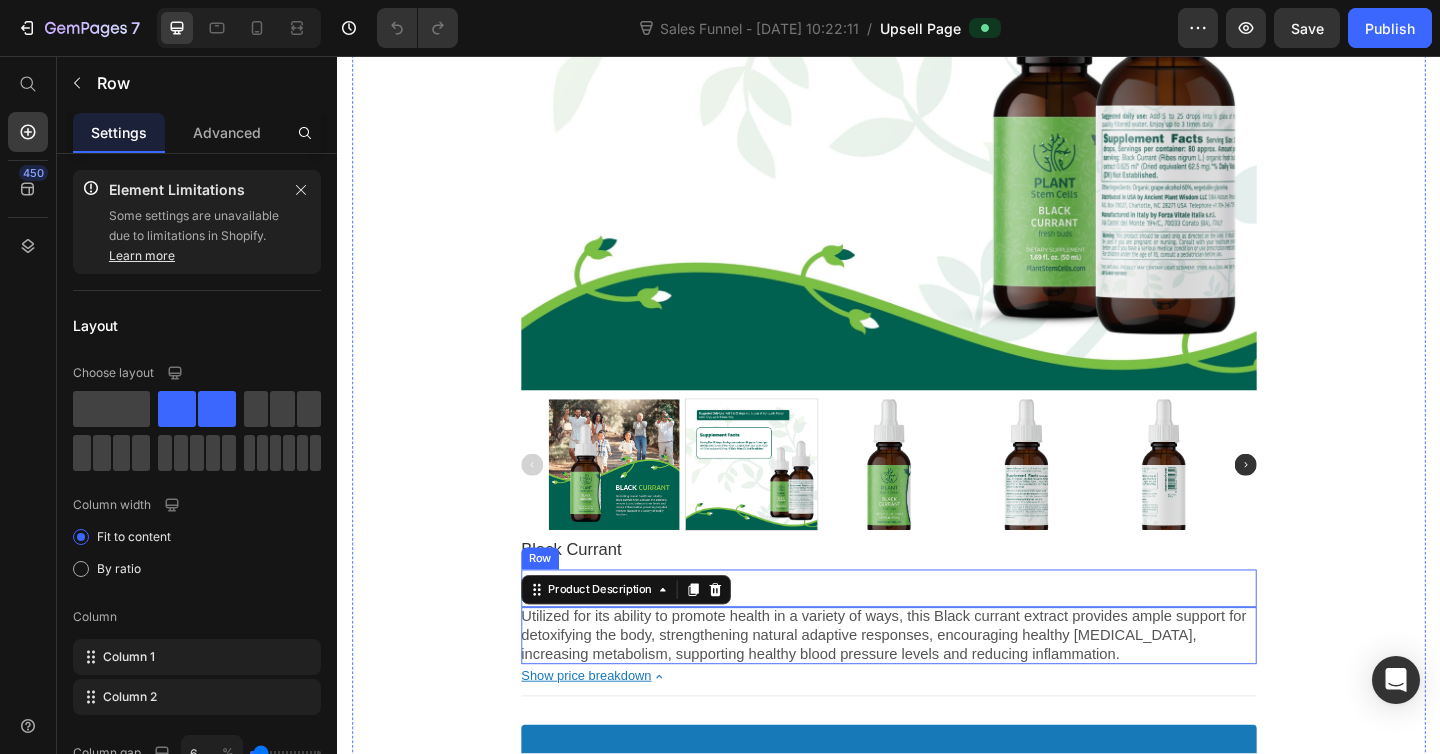 click on "$70.50 Price $75.00 Price Row" at bounding box center (937, 635) 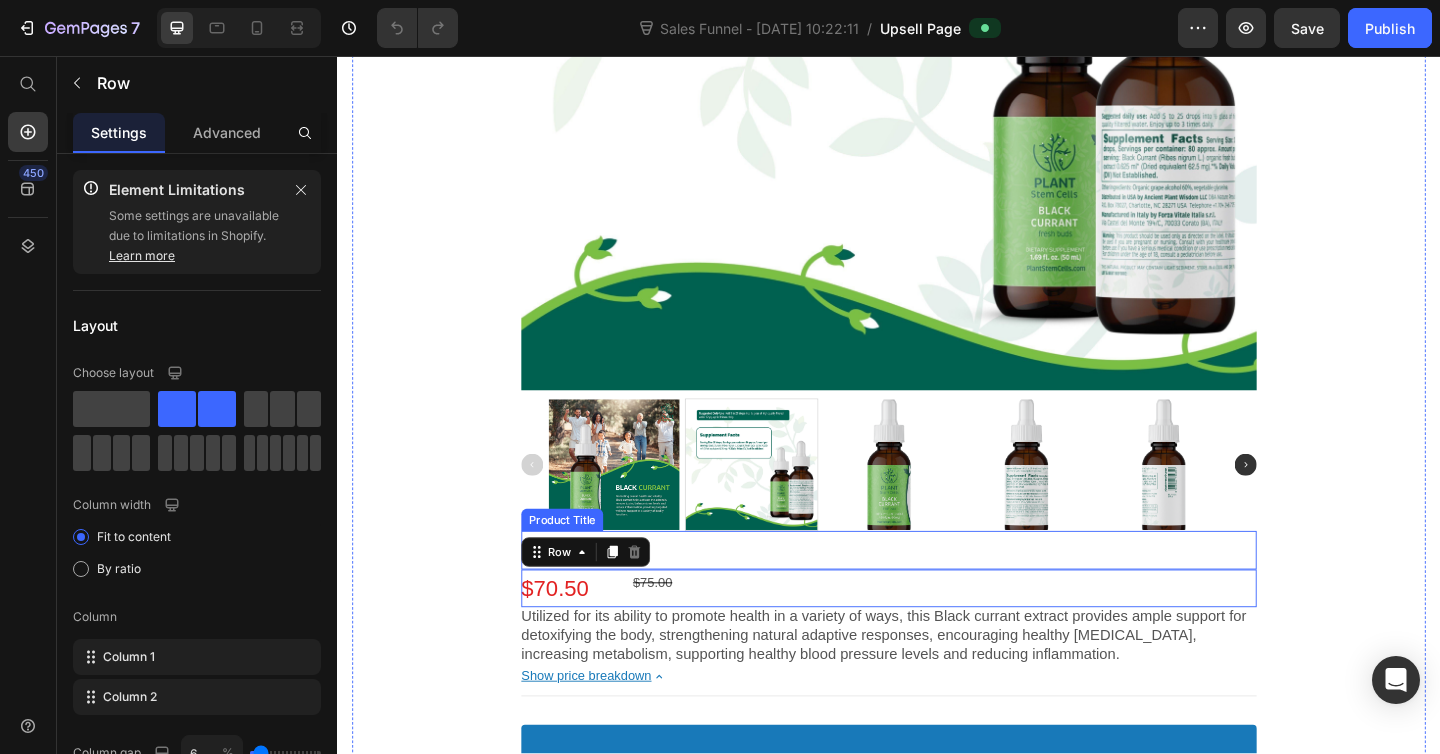 click on "Black Currant" at bounding box center (937, 593) 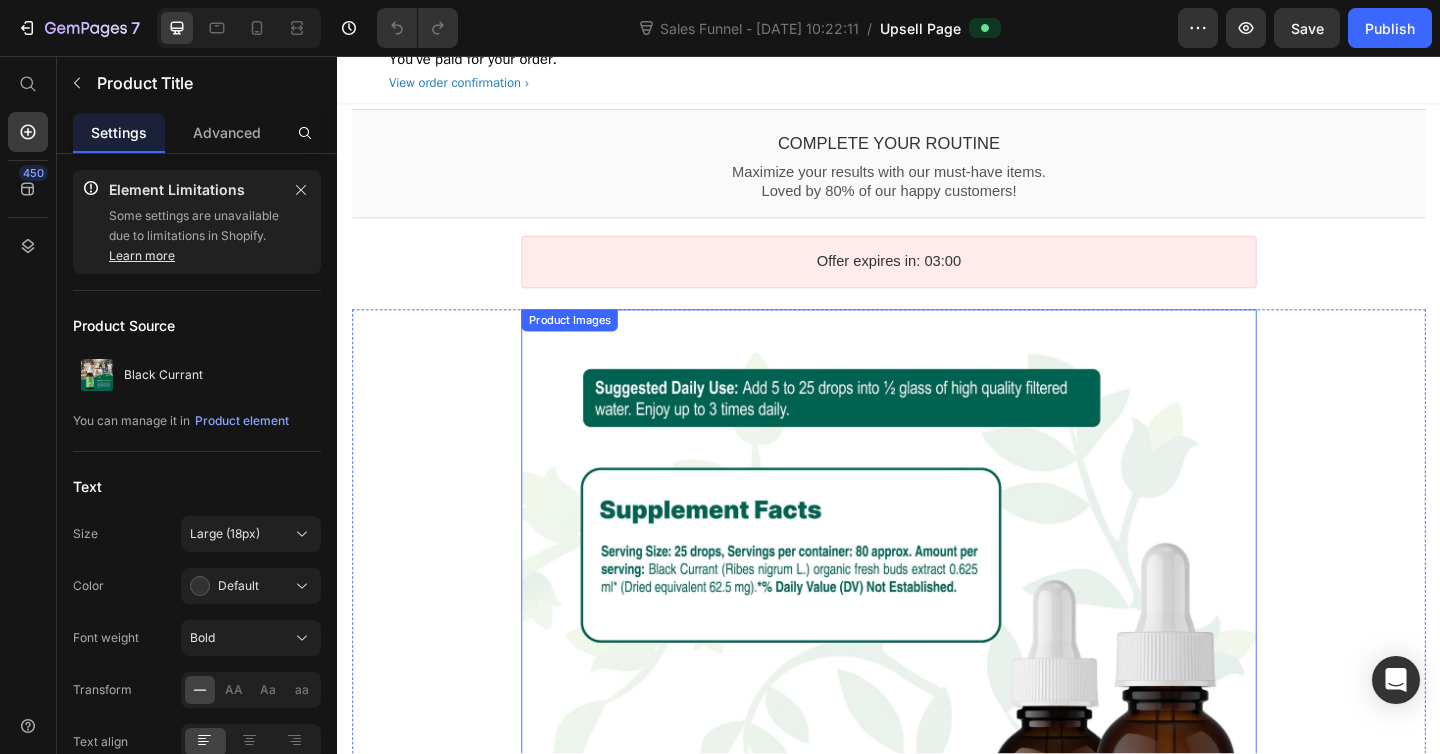 scroll, scrollTop: 0, scrollLeft: 0, axis: both 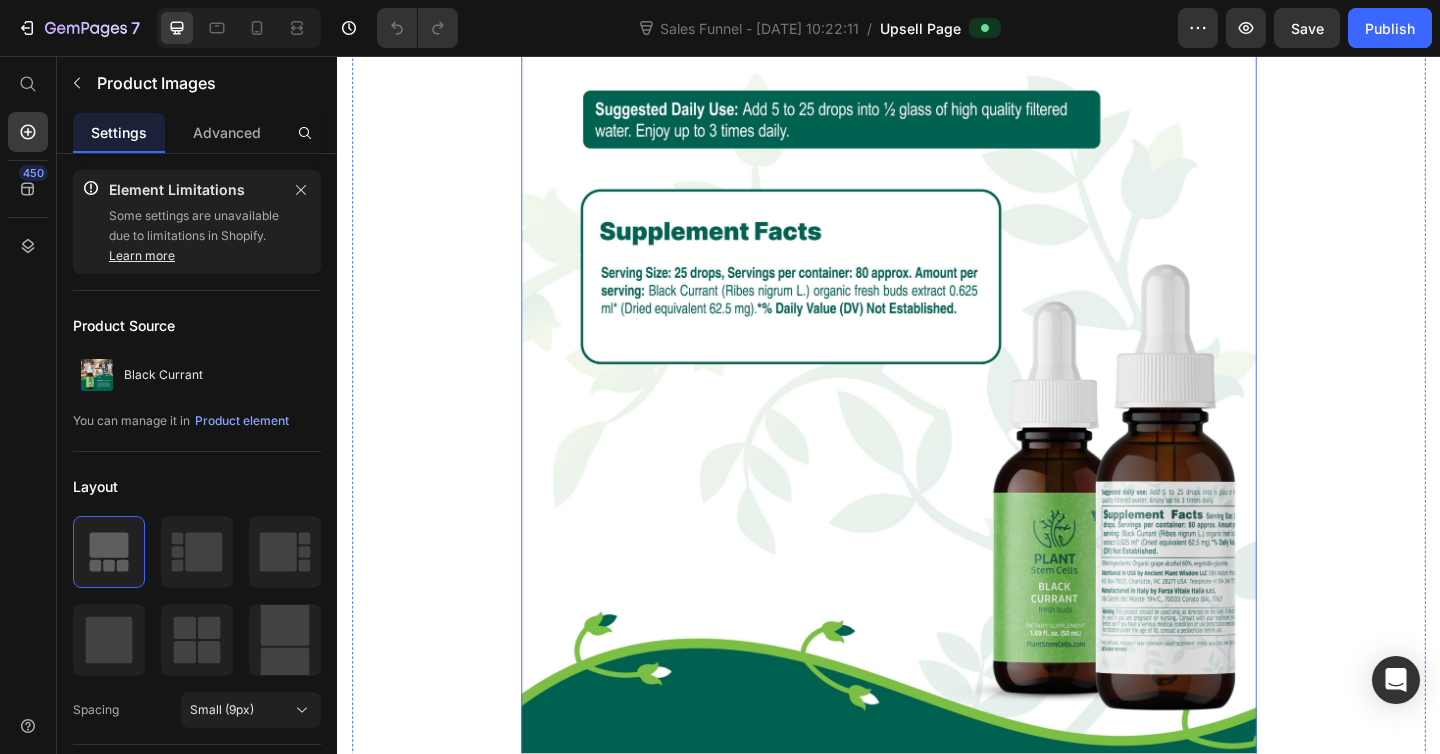 click at bounding box center [937, 429] 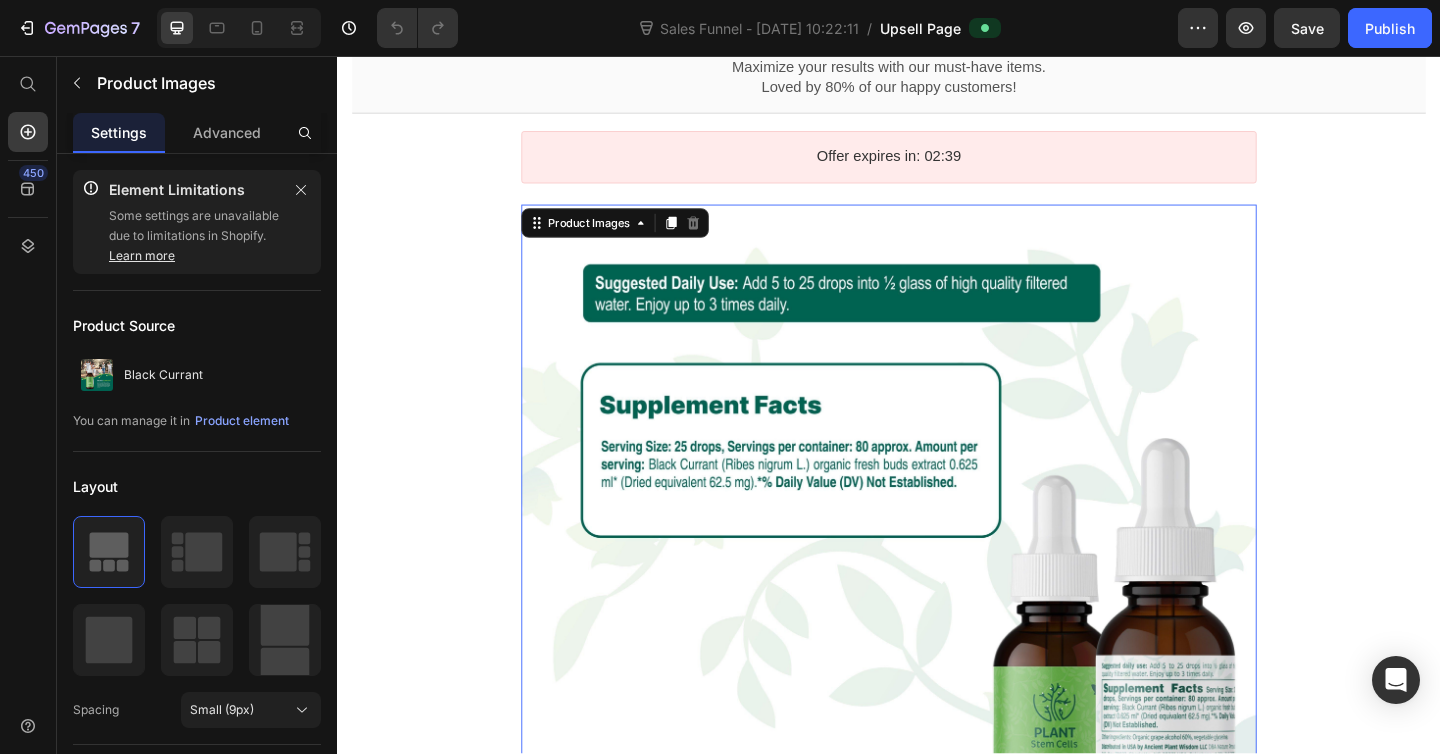 scroll, scrollTop: 0, scrollLeft: 0, axis: both 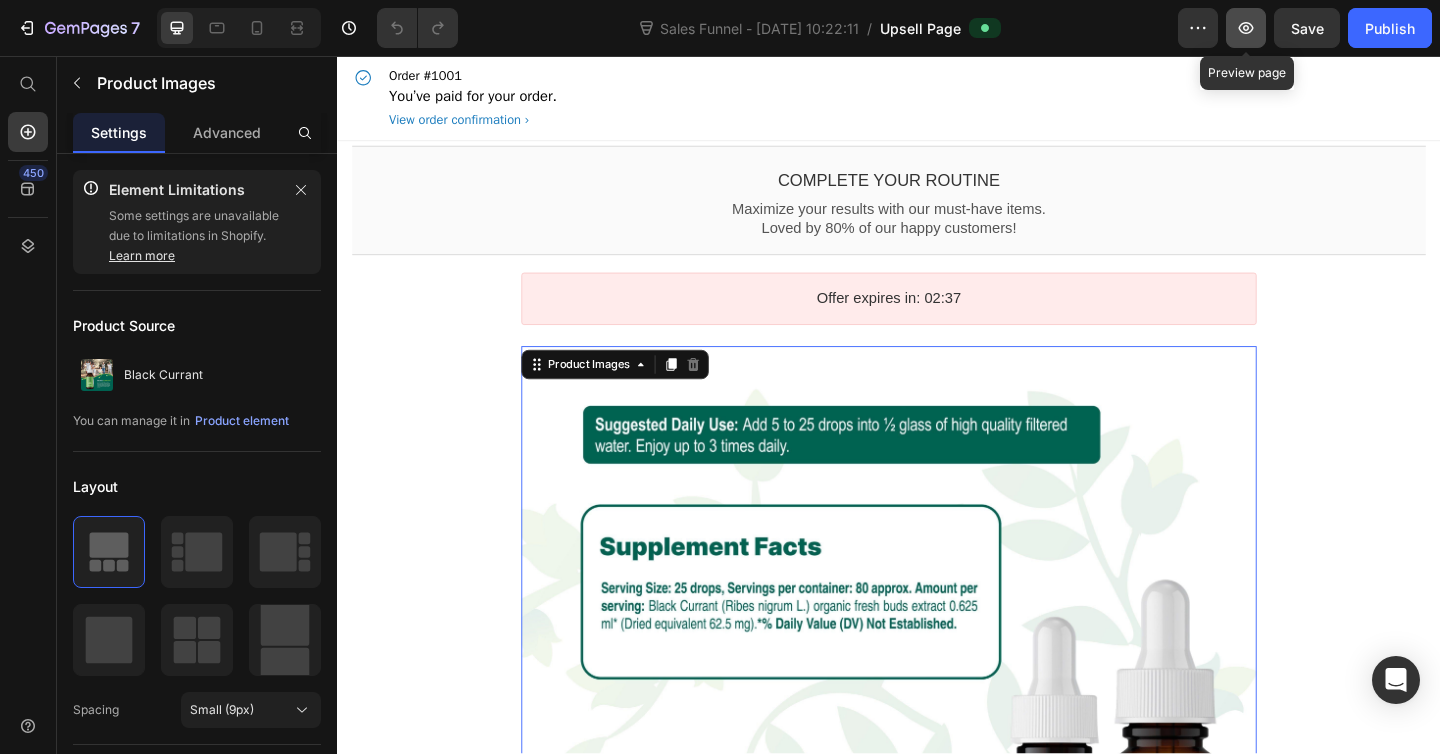 click 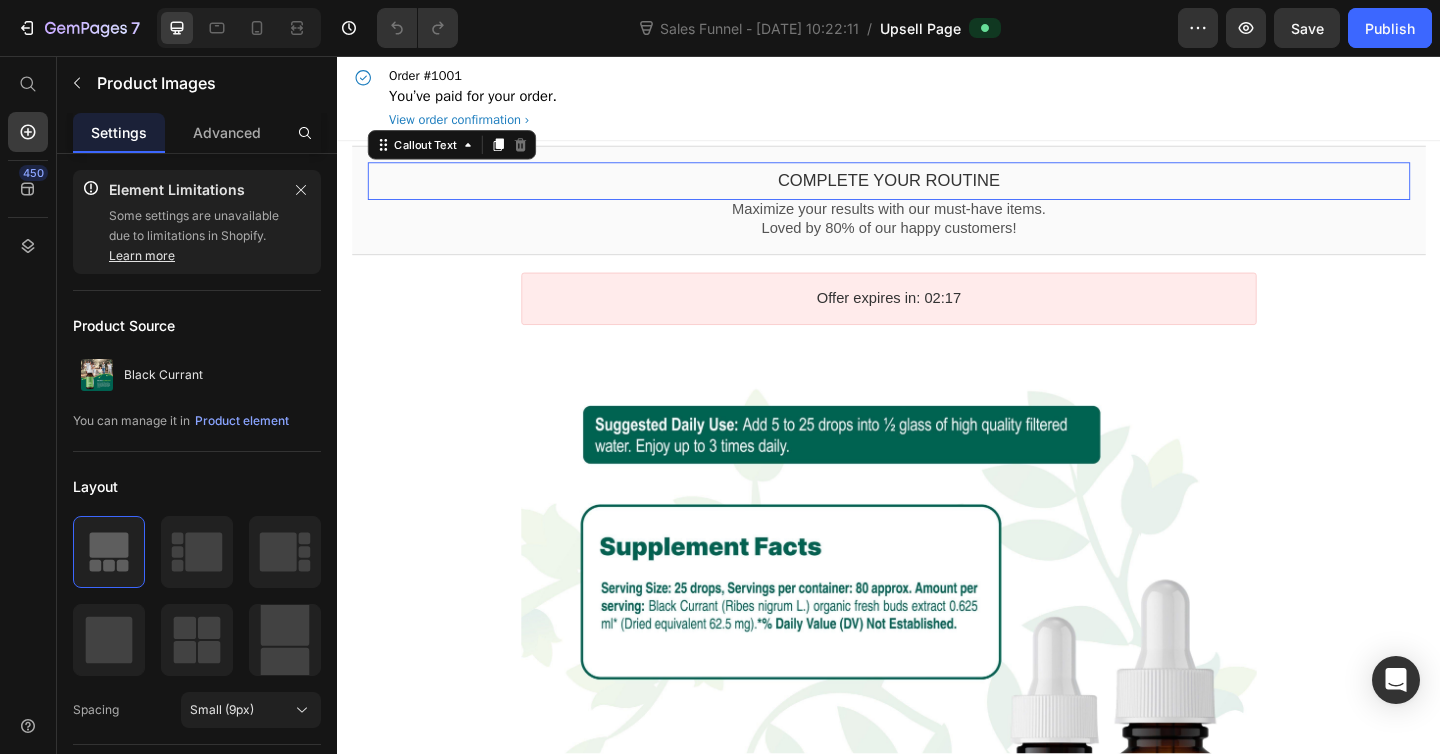 click on "Complete your routine" at bounding box center (937, 192) 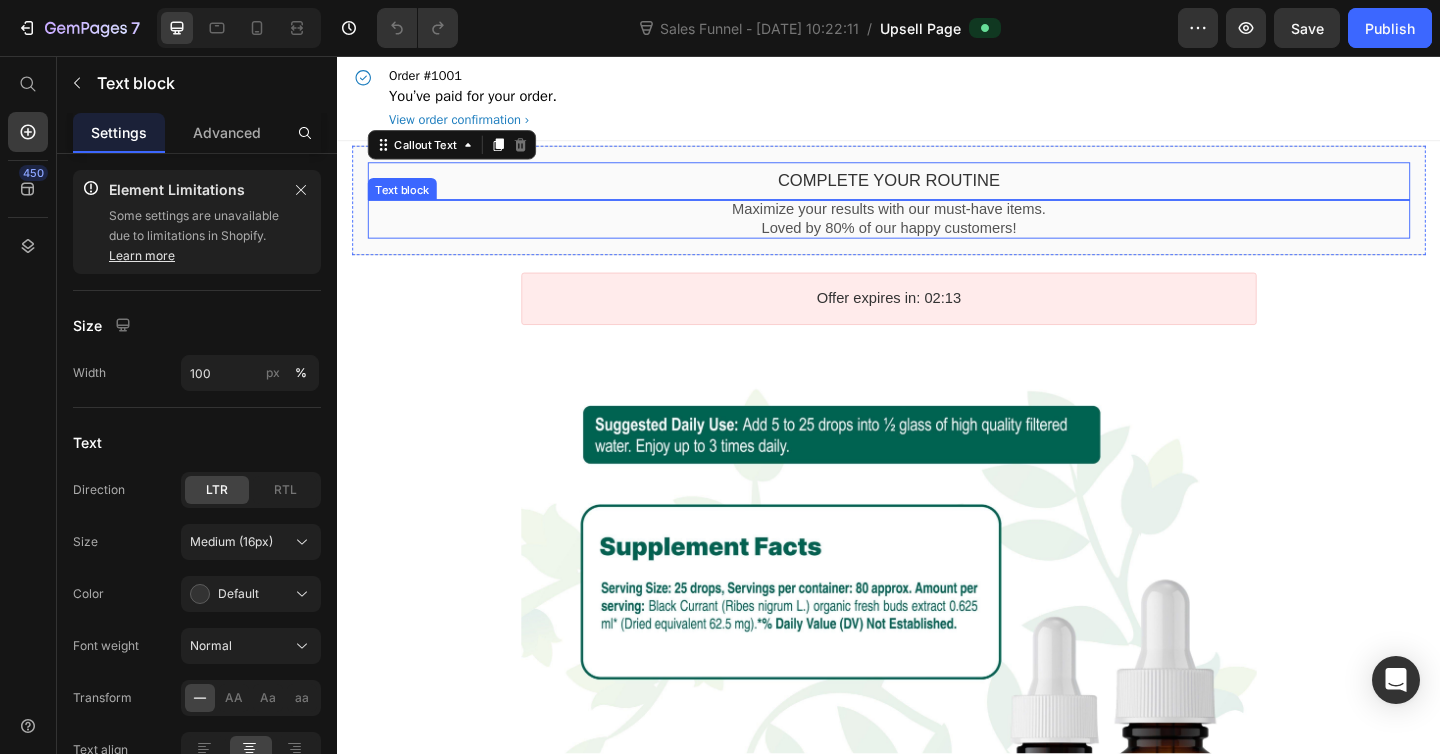 click on "Loved by 80% of our happy customers!" at bounding box center (937, 244) 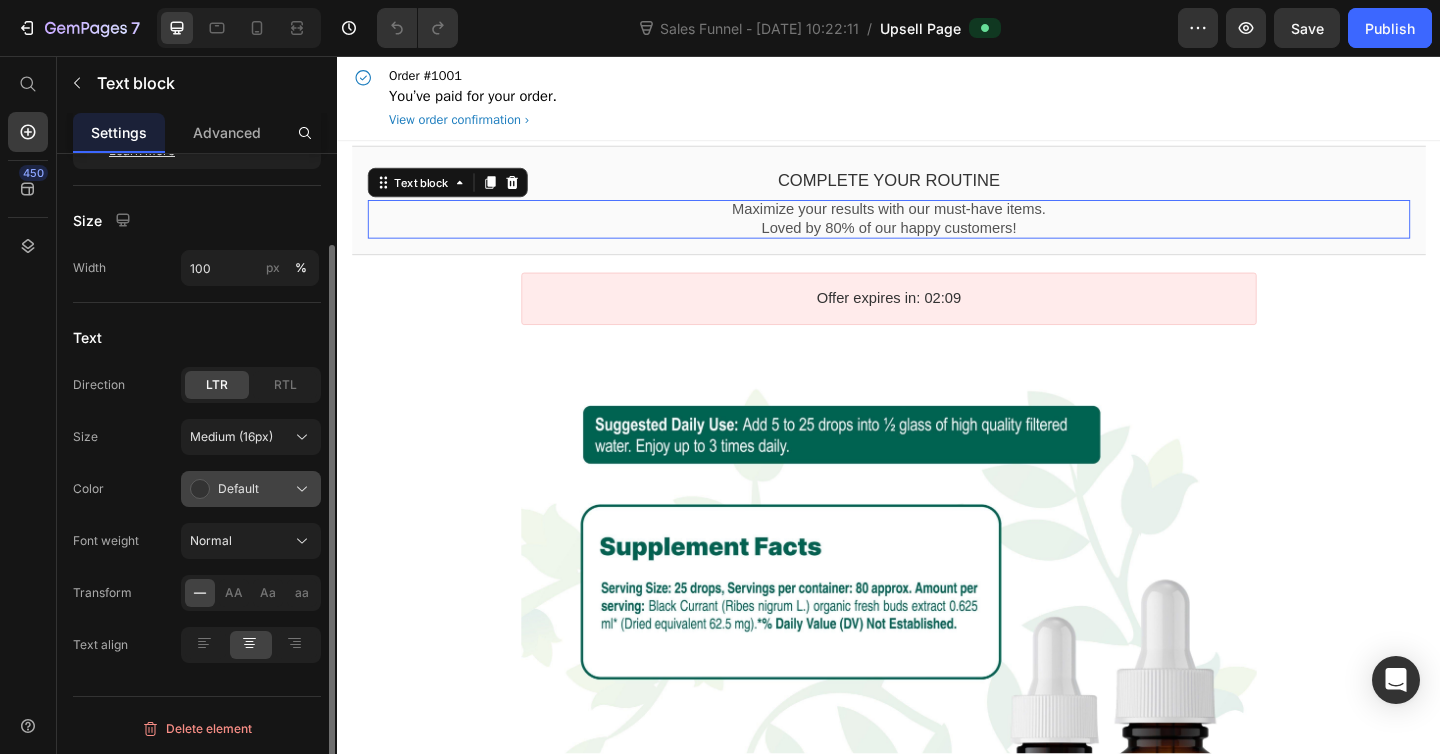 scroll, scrollTop: 0, scrollLeft: 0, axis: both 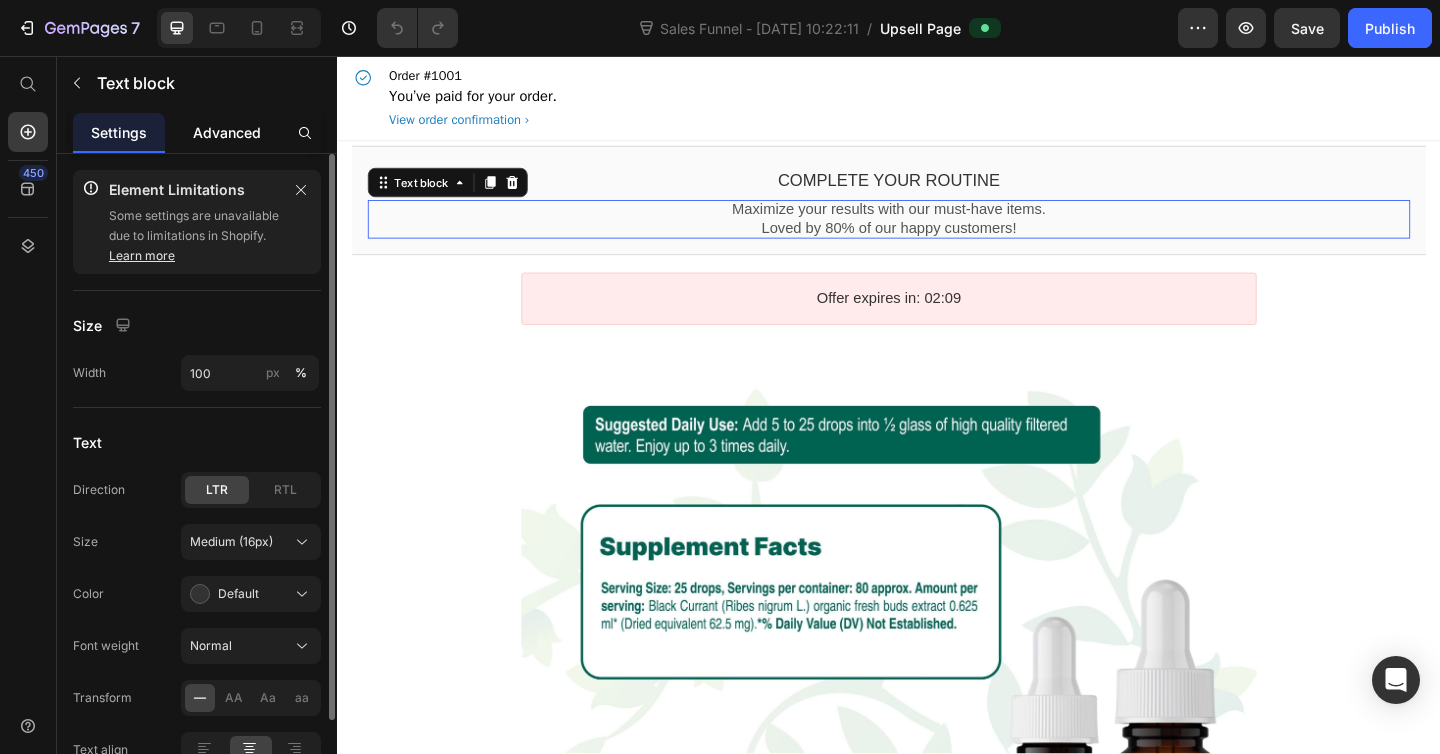 click on "Advanced" at bounding box center (227, 132) 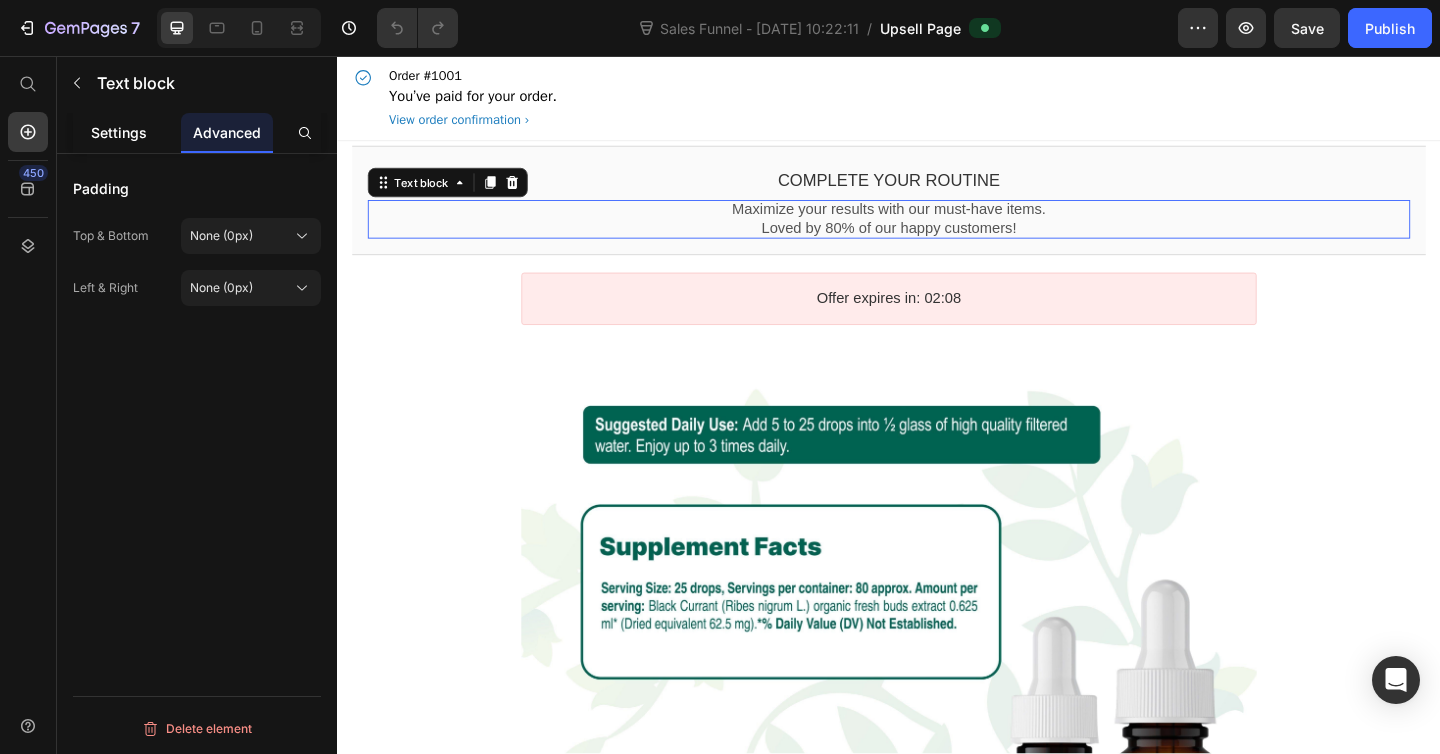 click on "Settings" 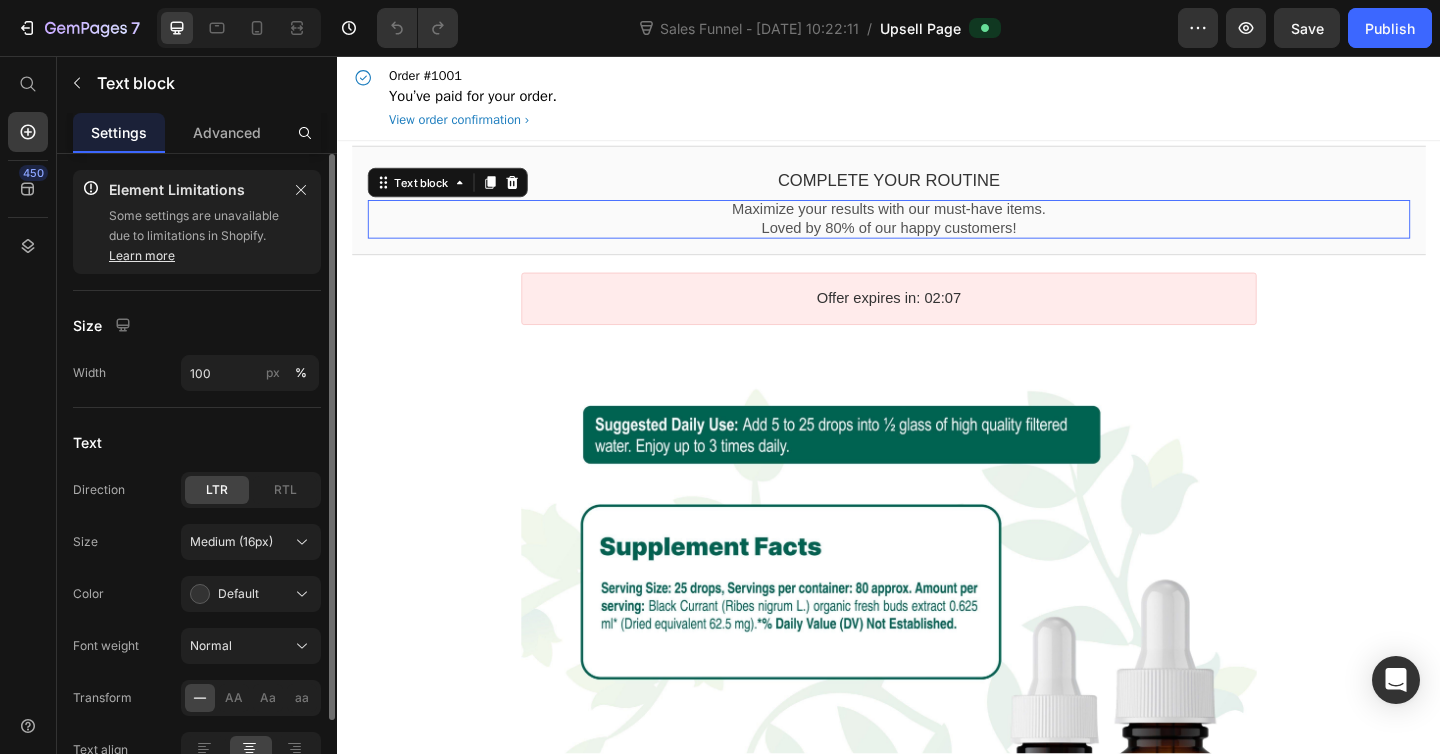 click on "Some settings are unavailable due to limitations in Shopify.
Learn more" at bounding box center (195, 236) 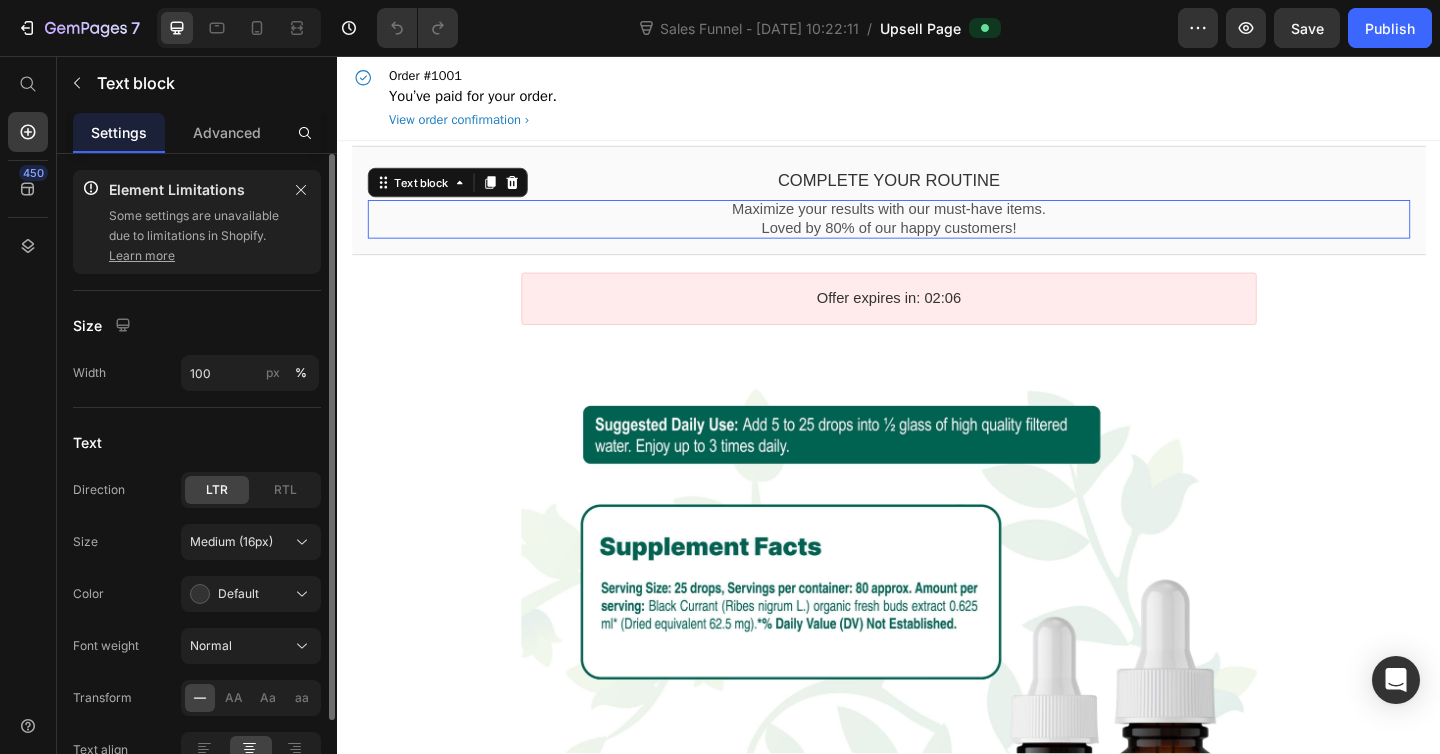 click on "Learn more" at bounding box center [142, 255] 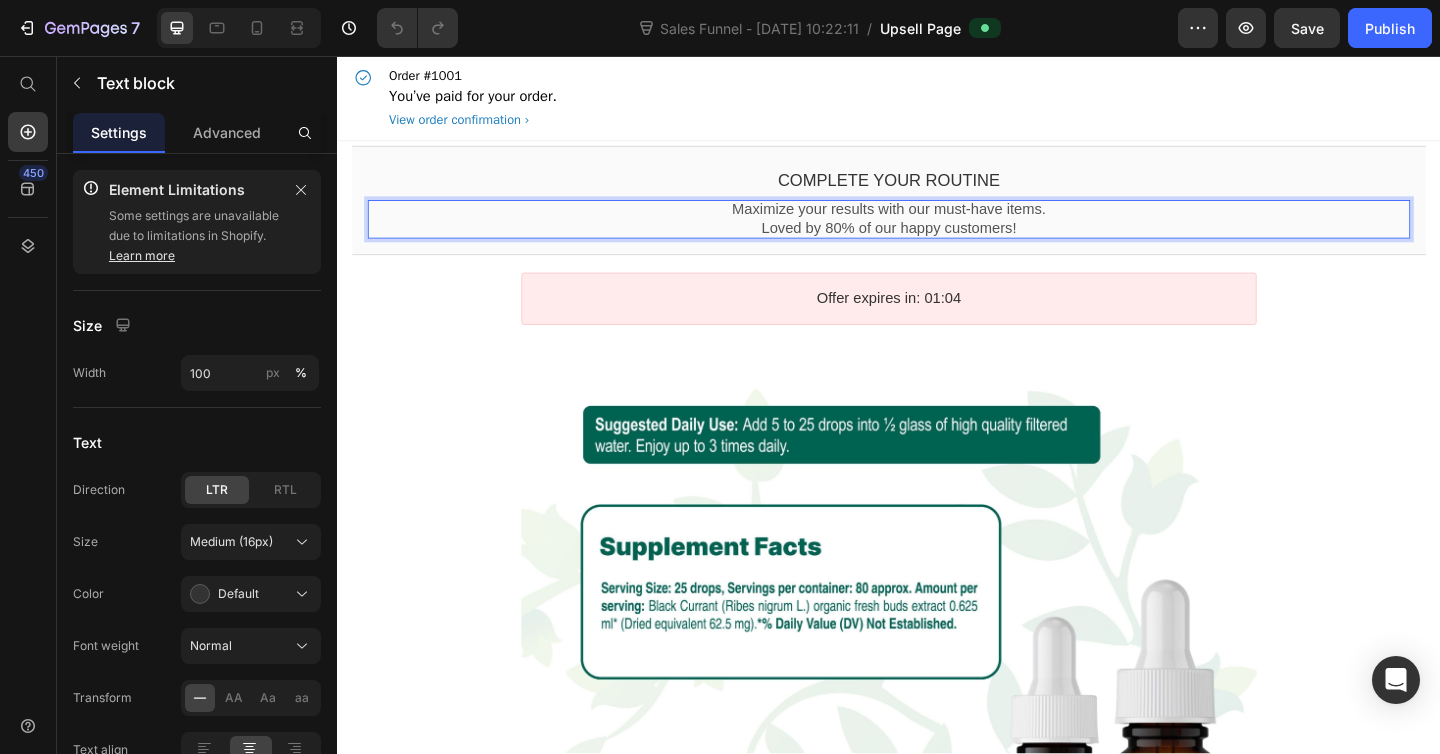 click on "Maximize your results with our must-have items." at bounding box center [937, 223] 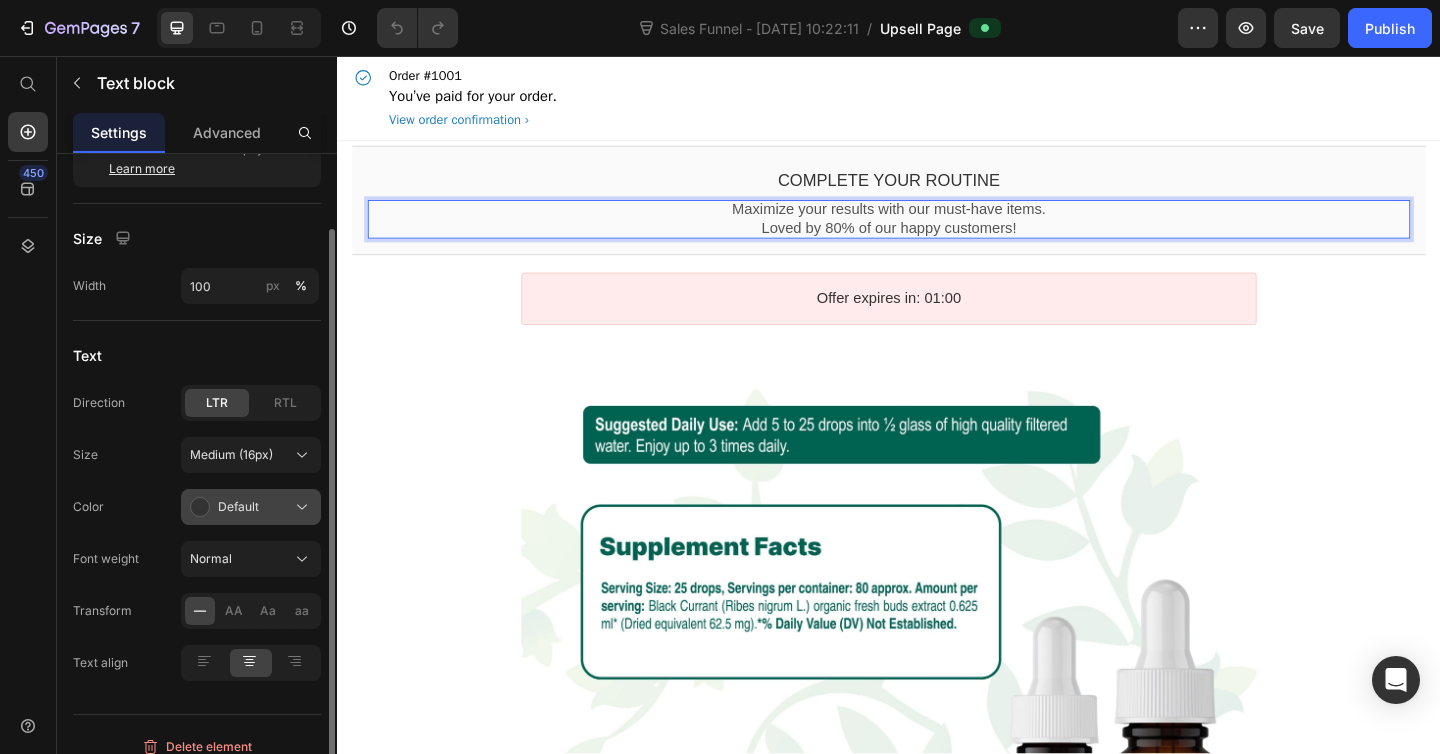 scroll, scrollTop: 105, scrollLeft: 0, axis: vertical 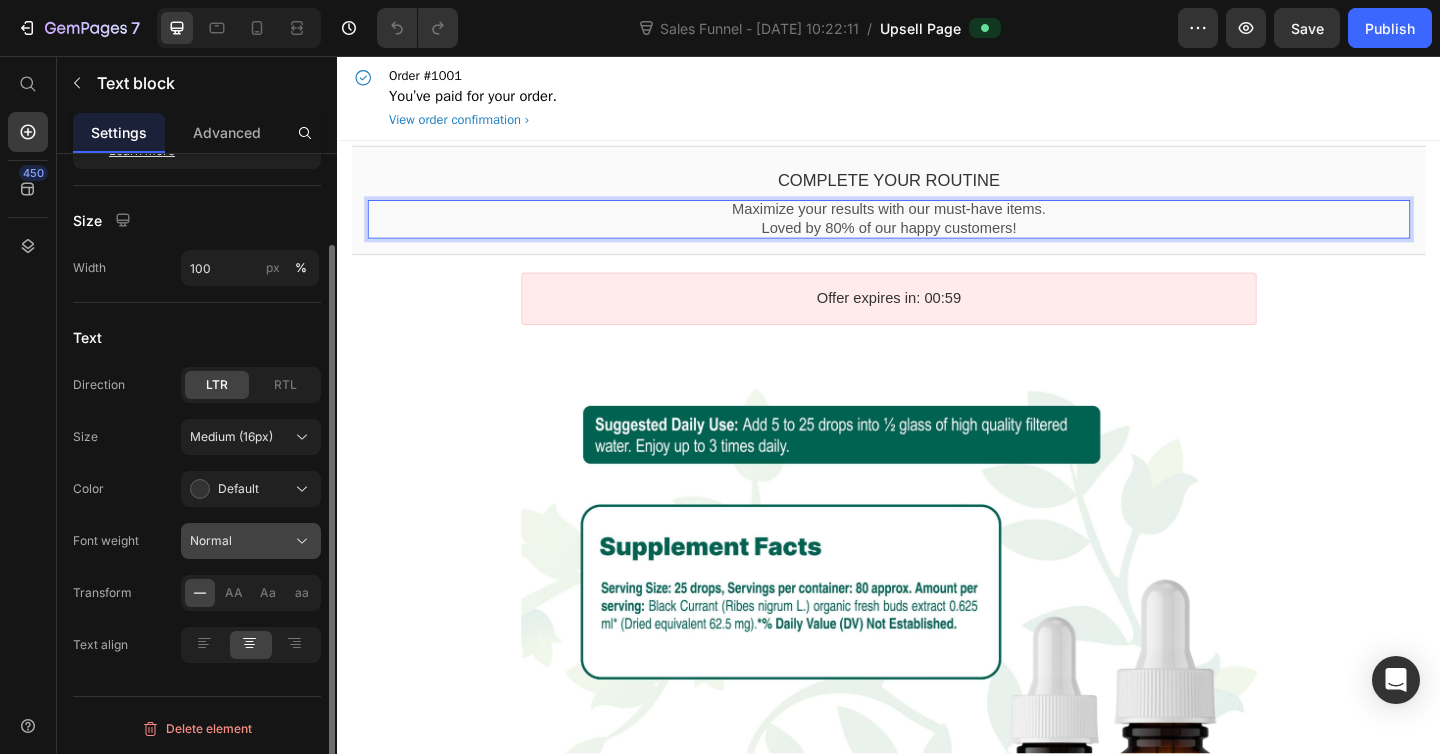 click on "Normal" 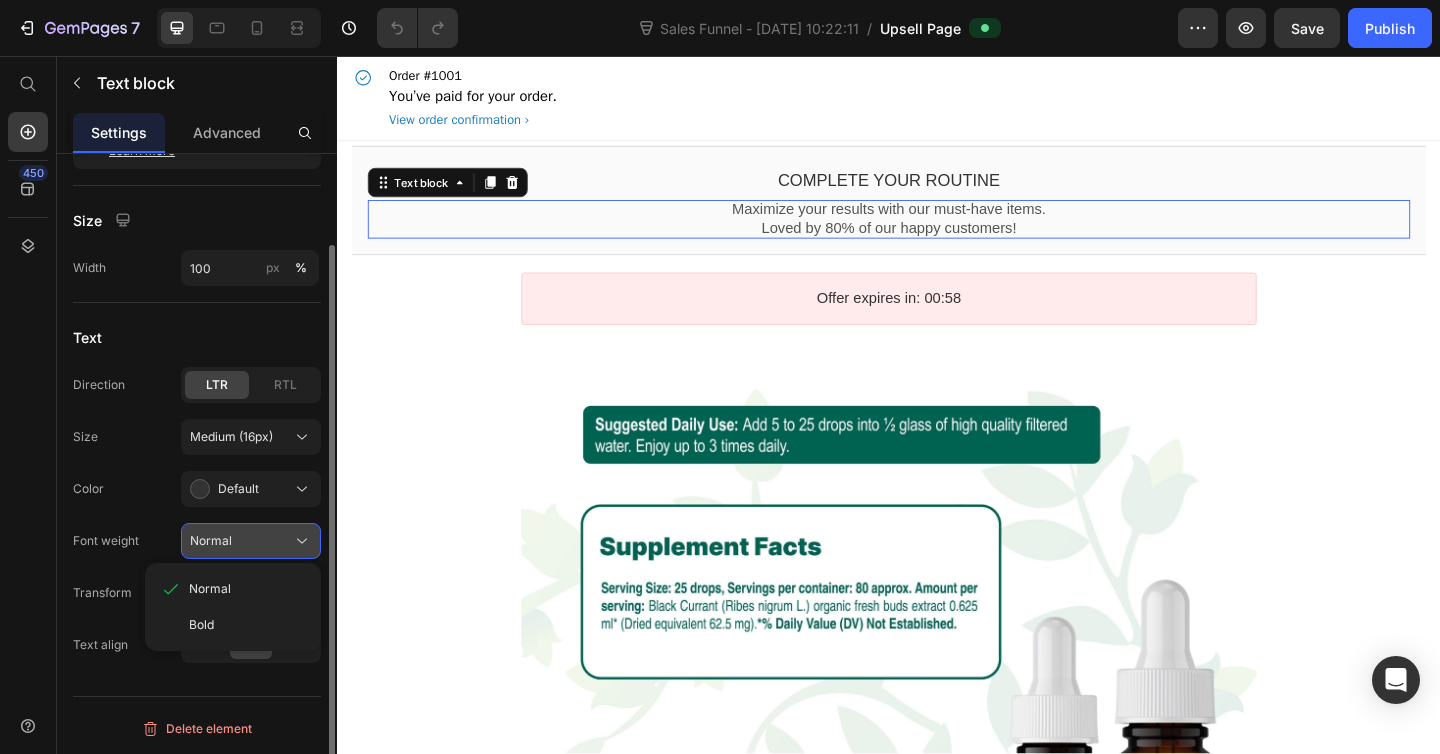 click on "Normal" 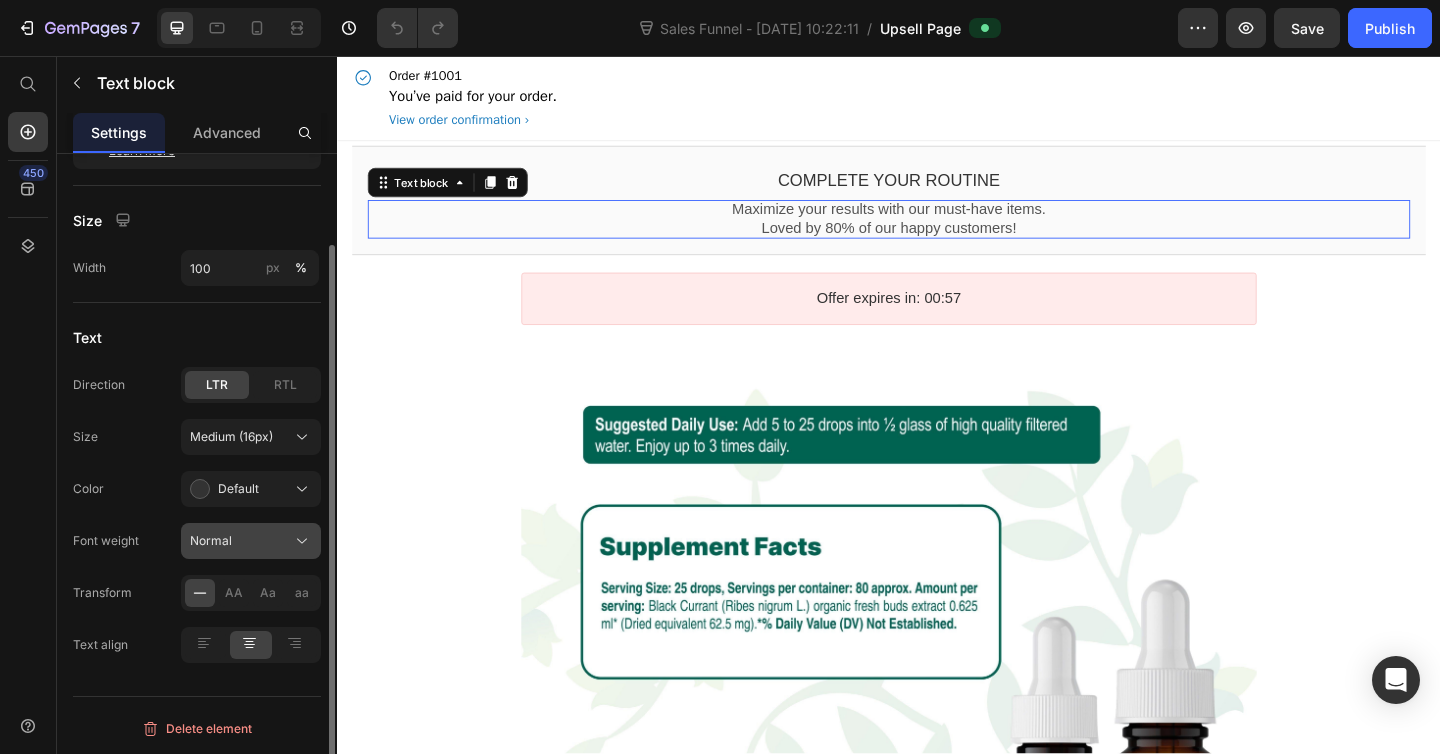 click on "Normal" 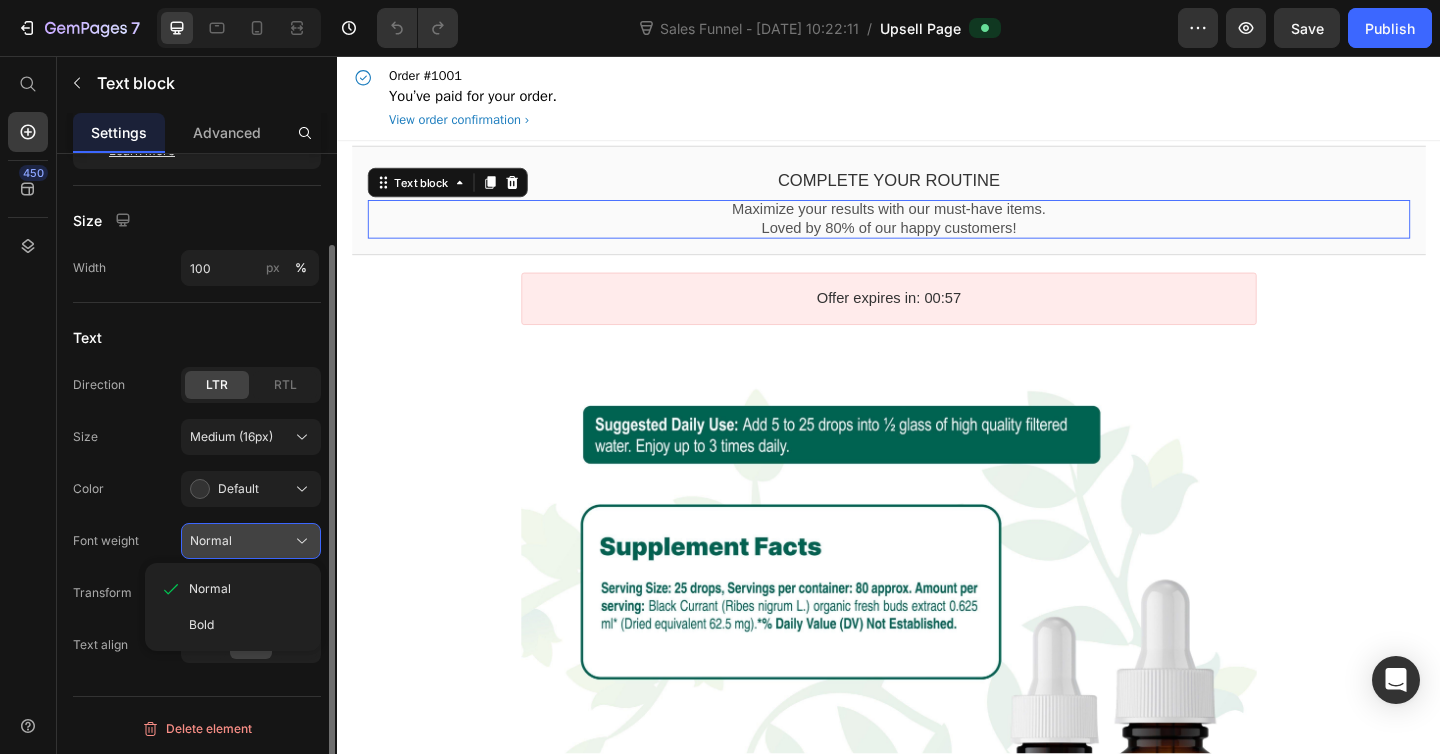 click on "Normal" 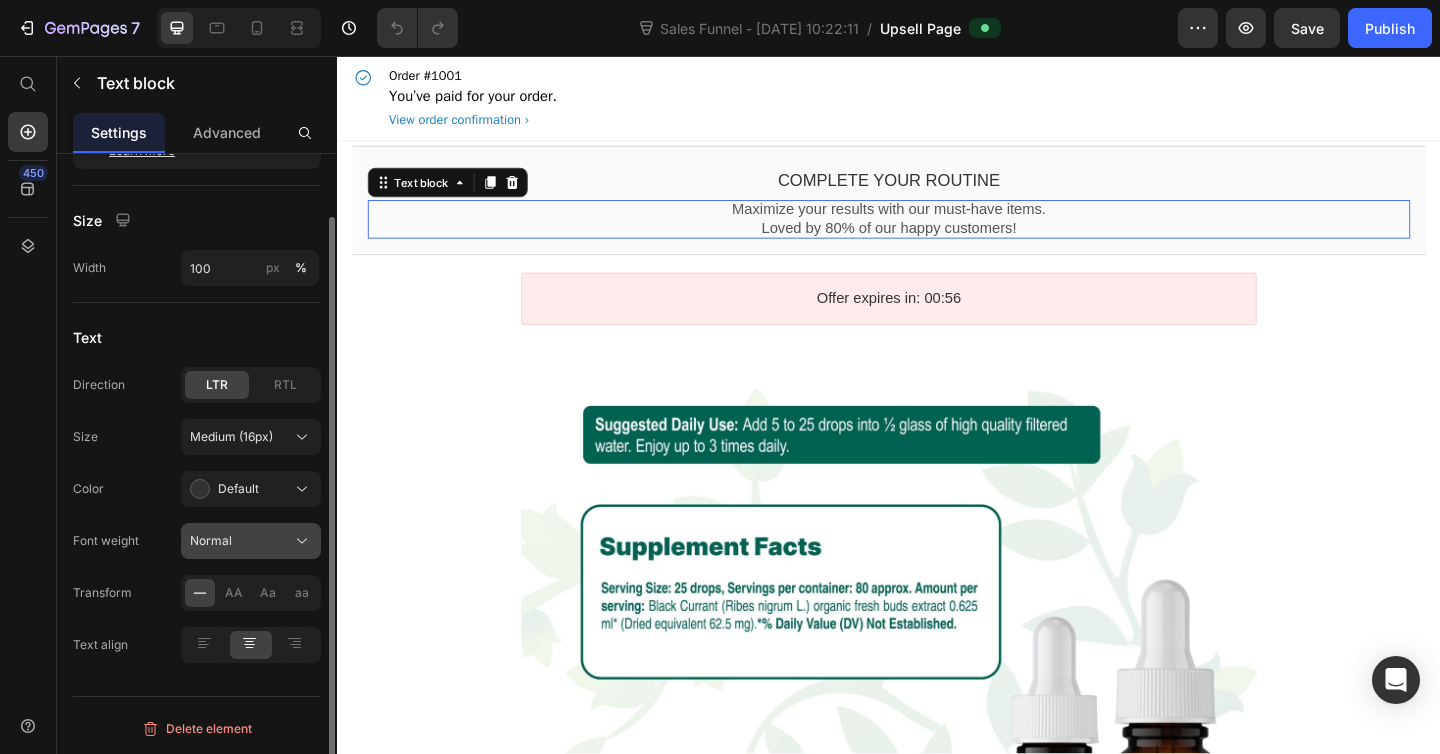 scroll, scrollTop: 0, scrollLeft: 0, axis: both 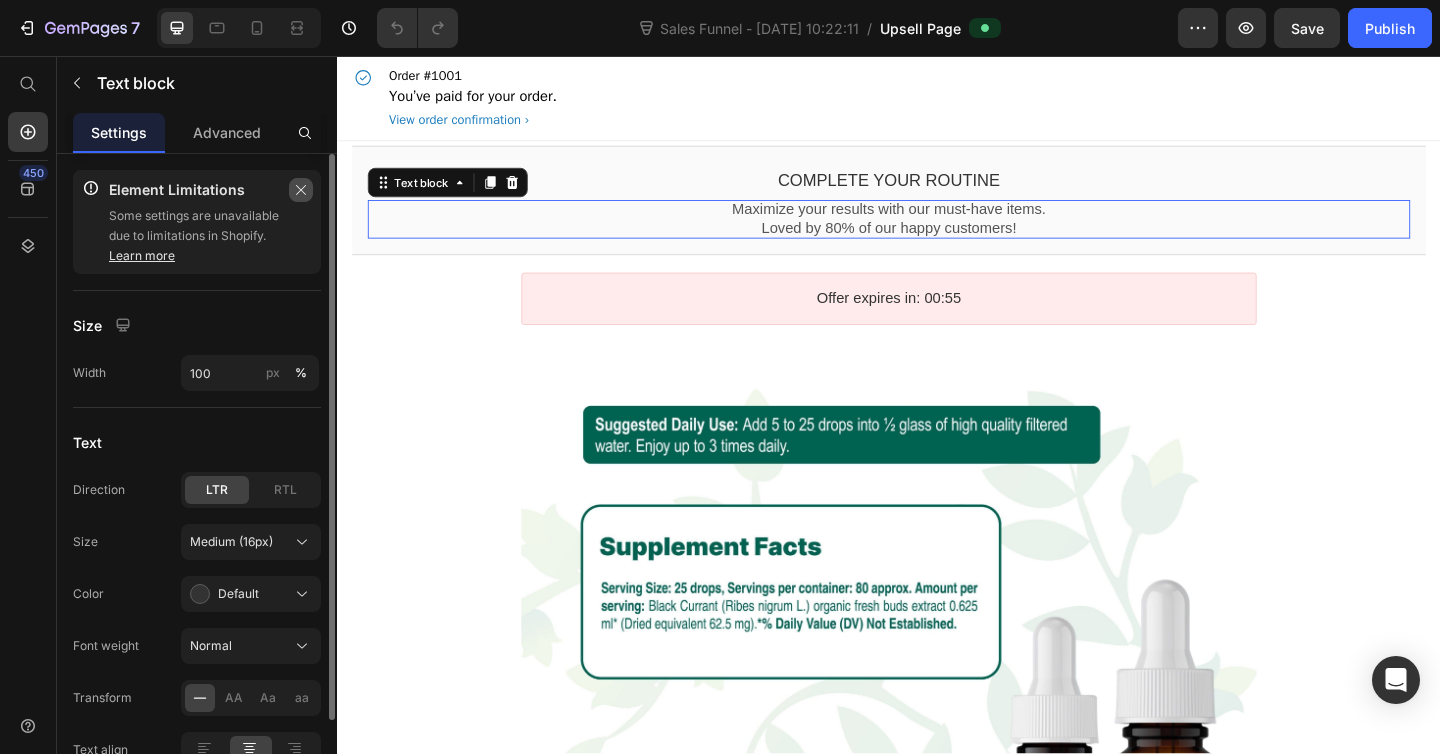 click 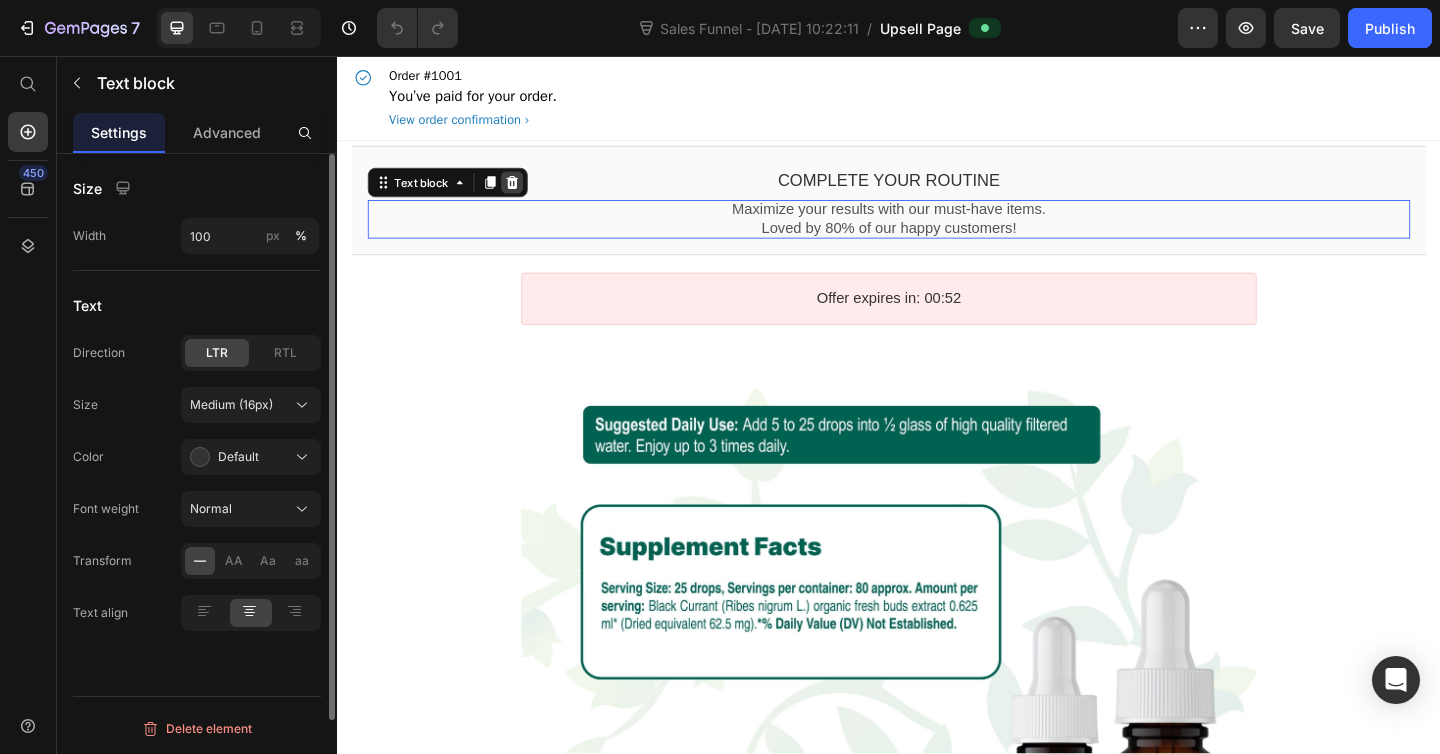 click 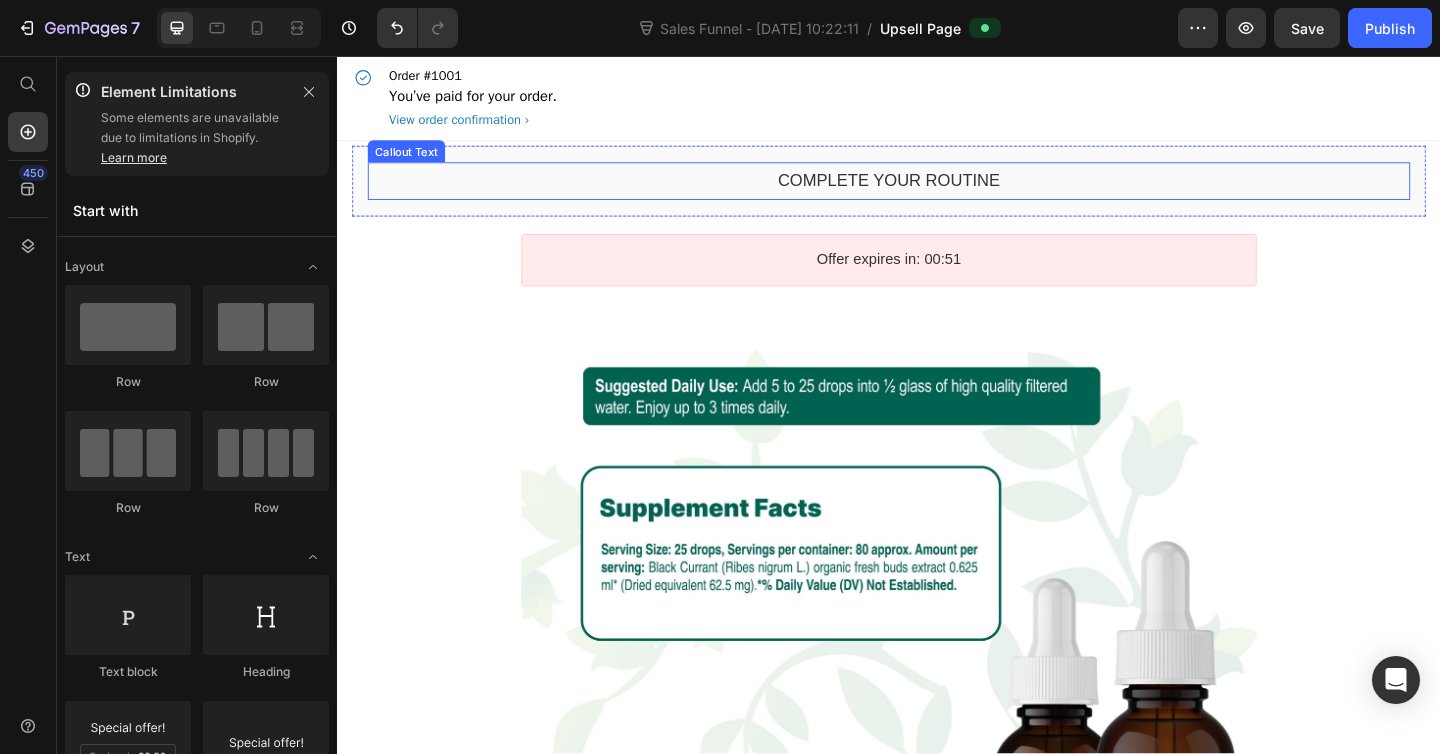 click on "Complete your routine Callout Text" at bounding box center [937, 192] 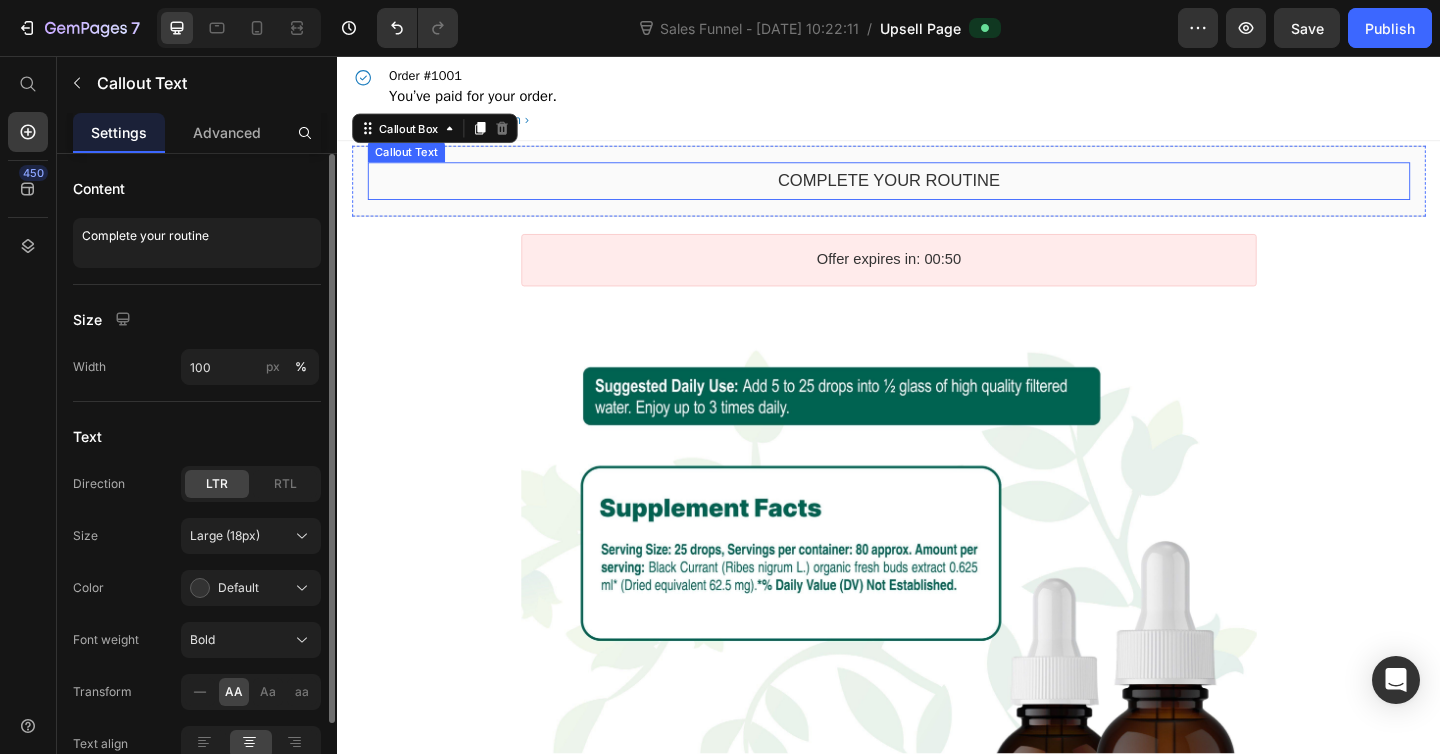 click on "Complete your routine" at bounding box center [937, 192] 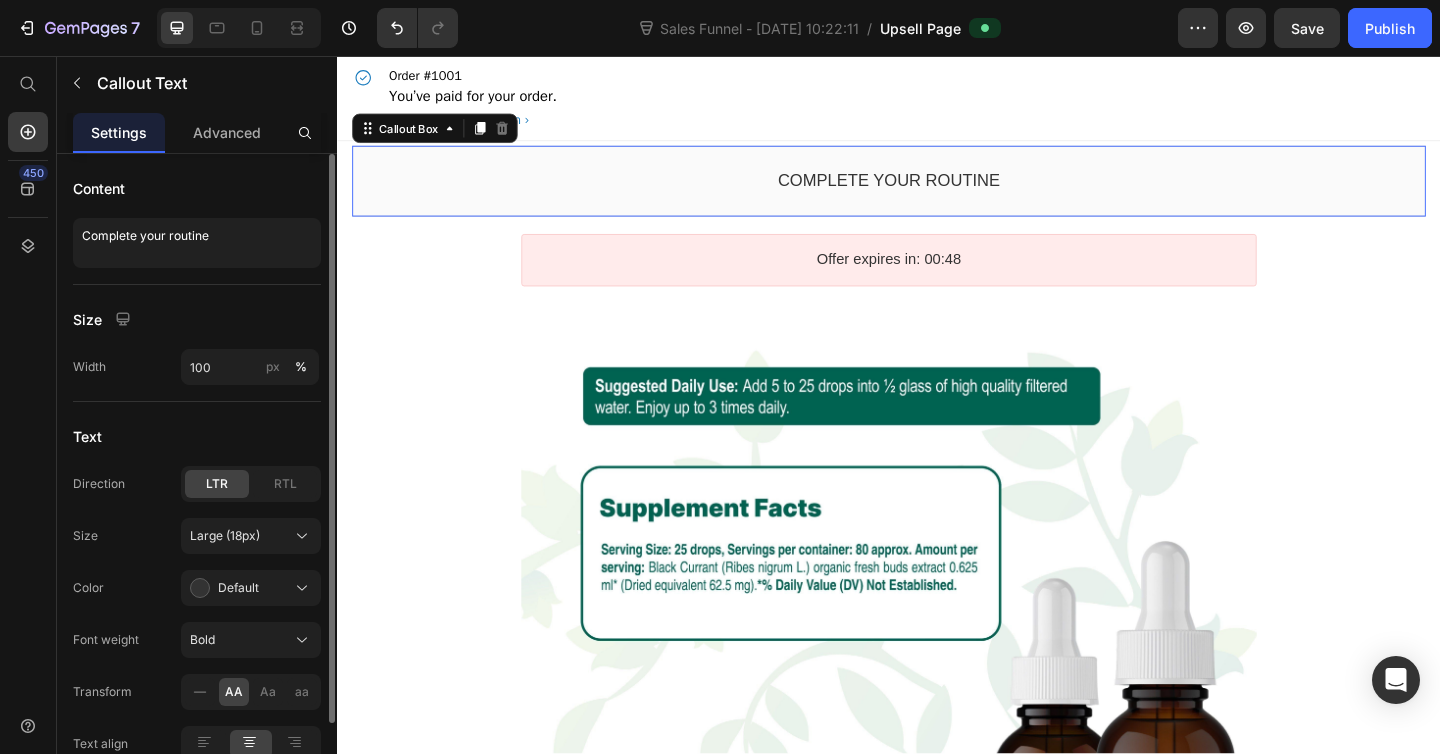 click on "Complete your routine Callout Text" at bounding box center (937, 192) 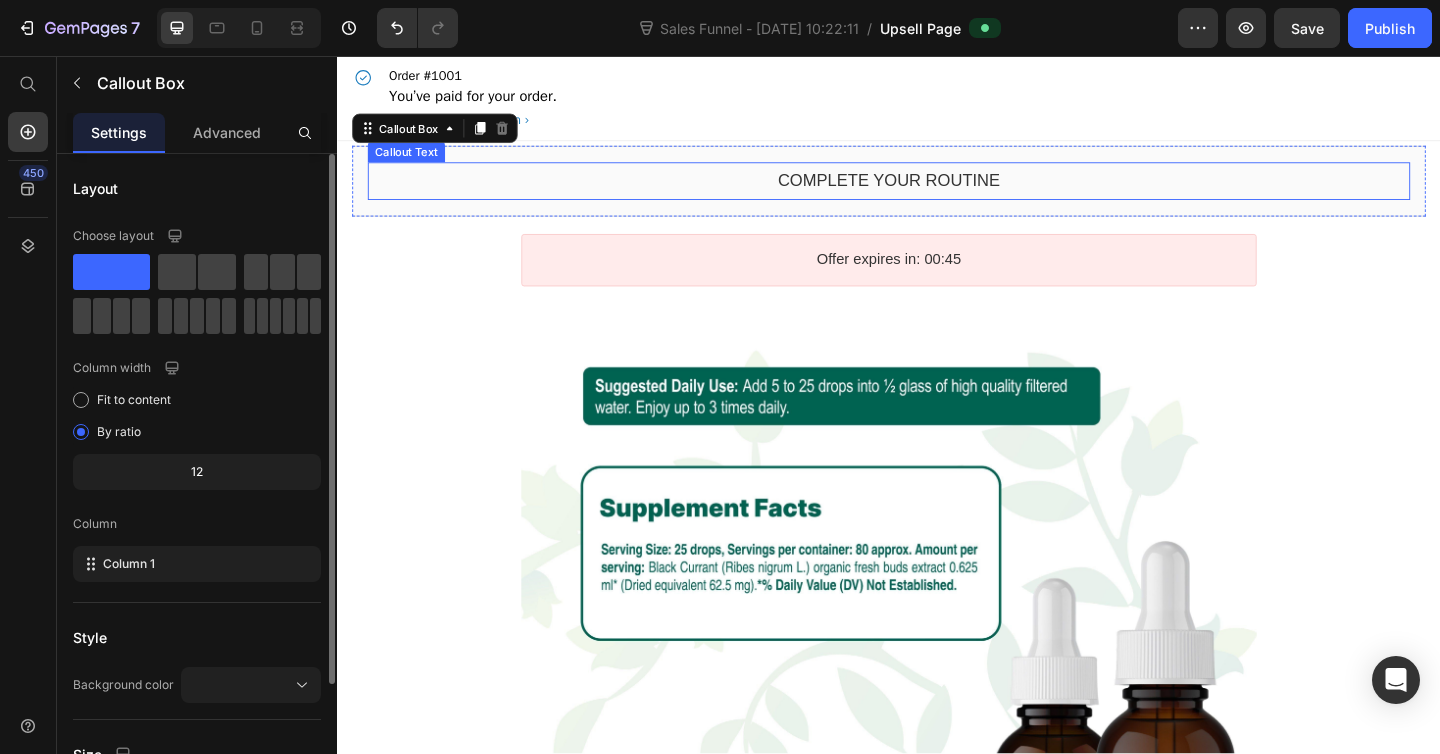 click on "Complete your routine" at bounding box center [937, 192] 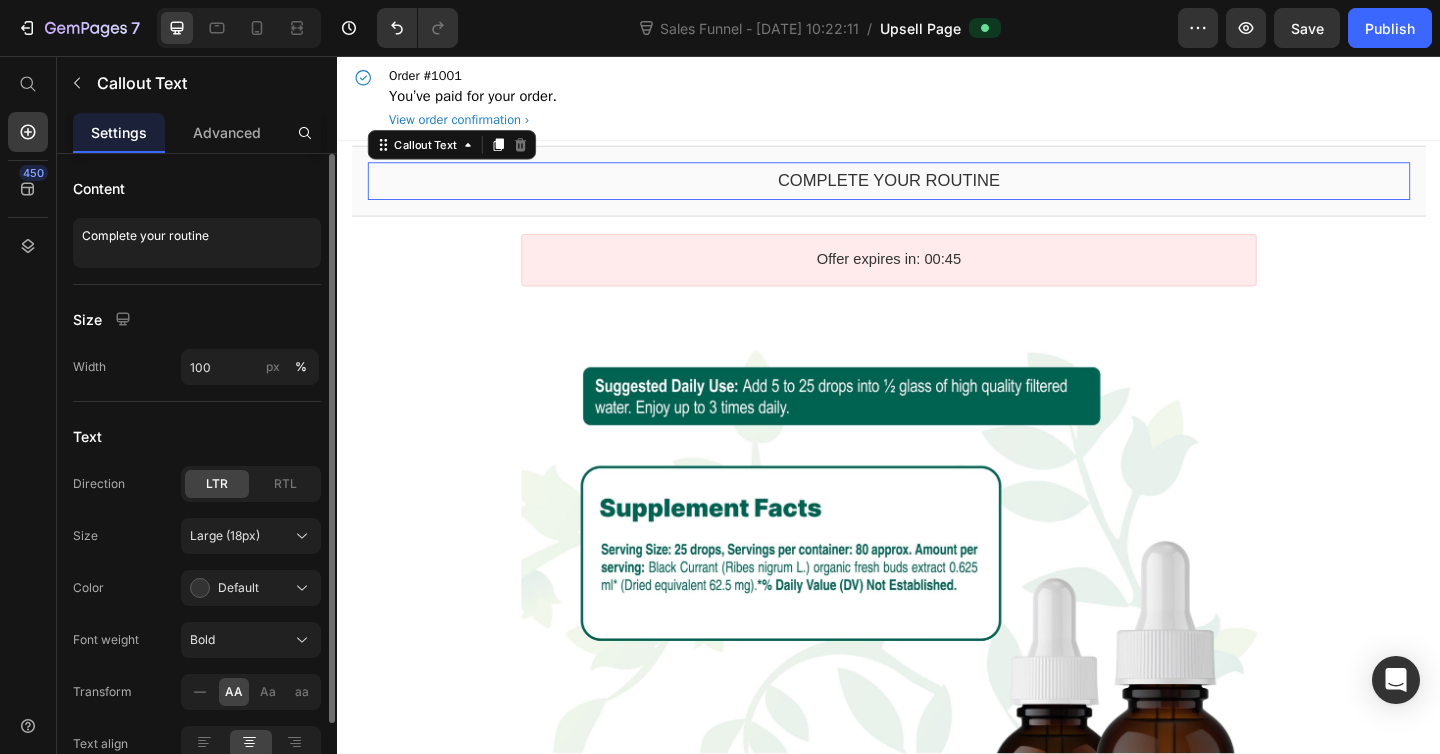 click on "Complete your routine" at bounding box center [937, 192] 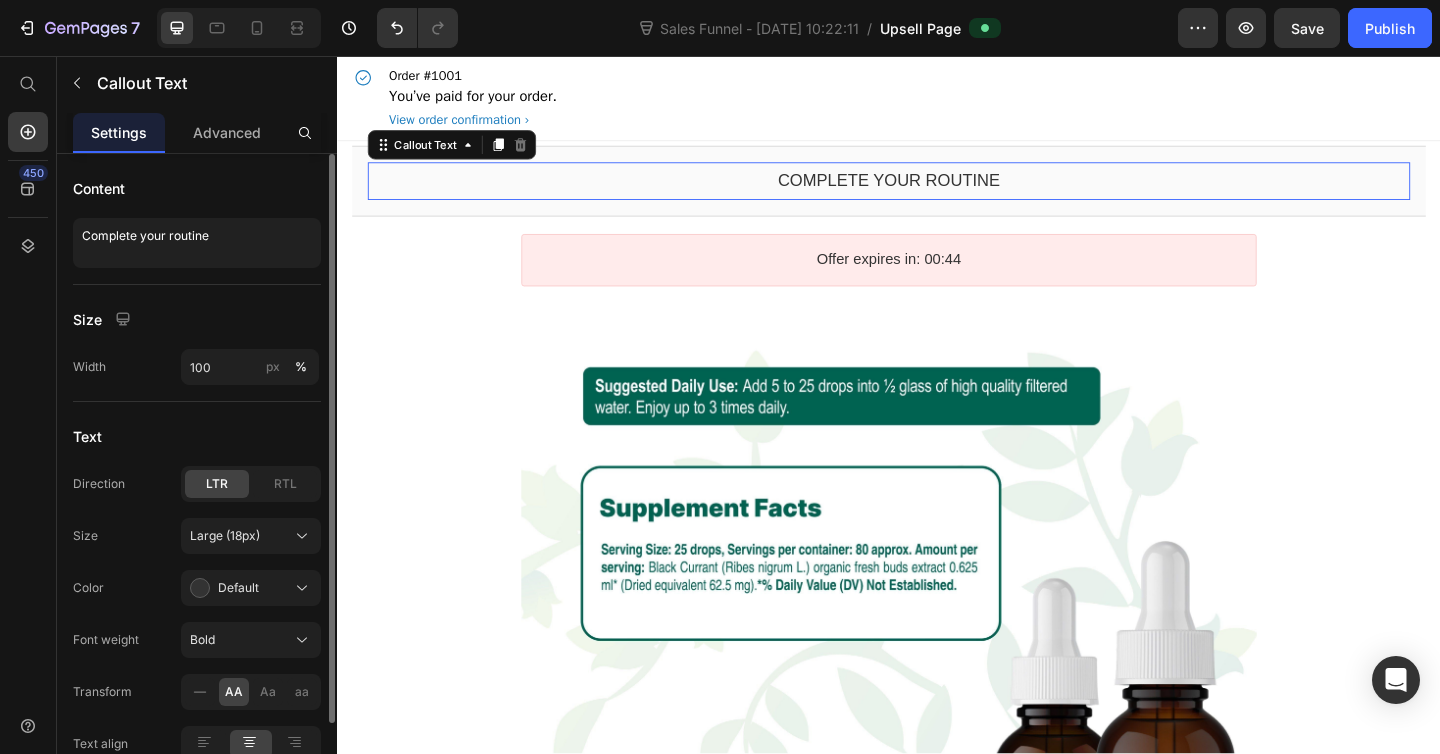 click on "Complete your routine" at bounding box center (937, 192) 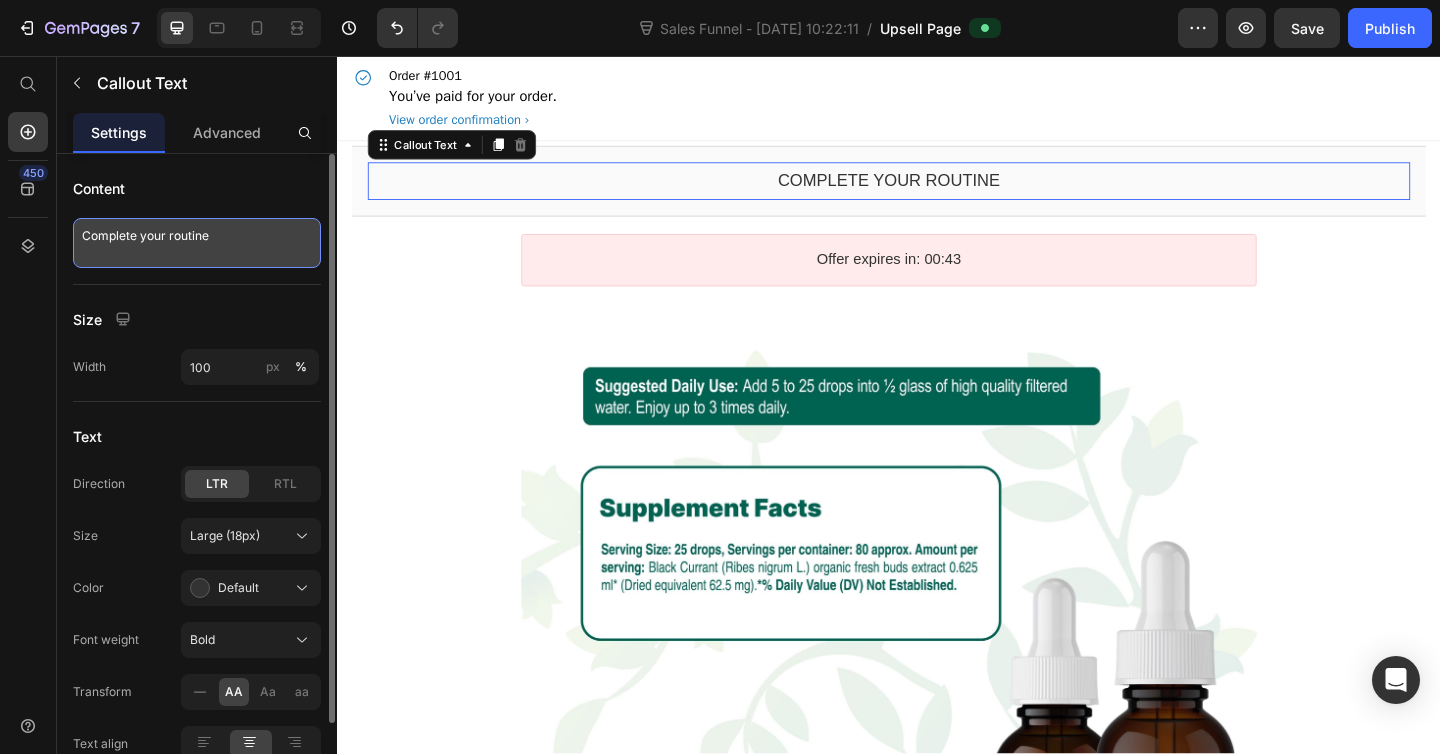 click on "Complete your routine" at bounding box center (197, 243) 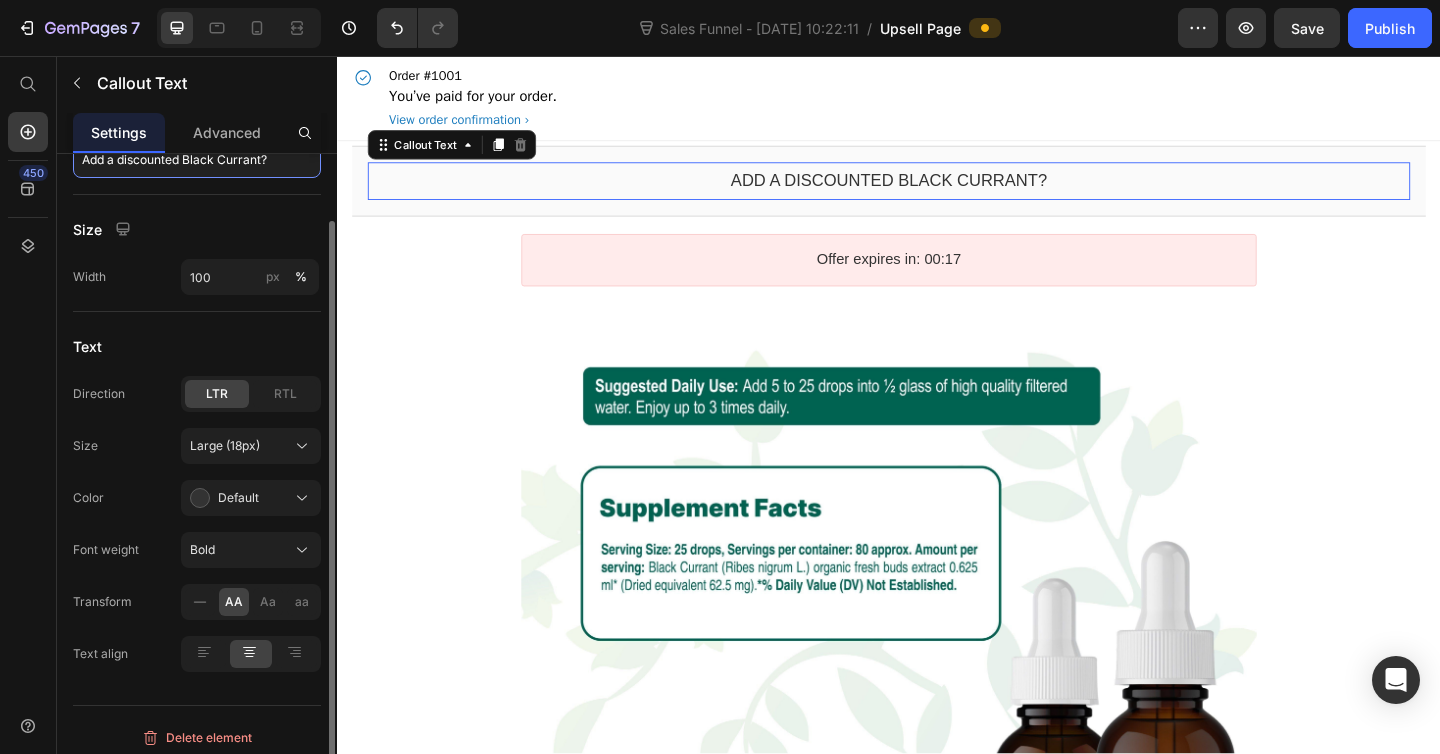 scroll, scrollTop: 77, scrollLeft: 0, axis: vertical 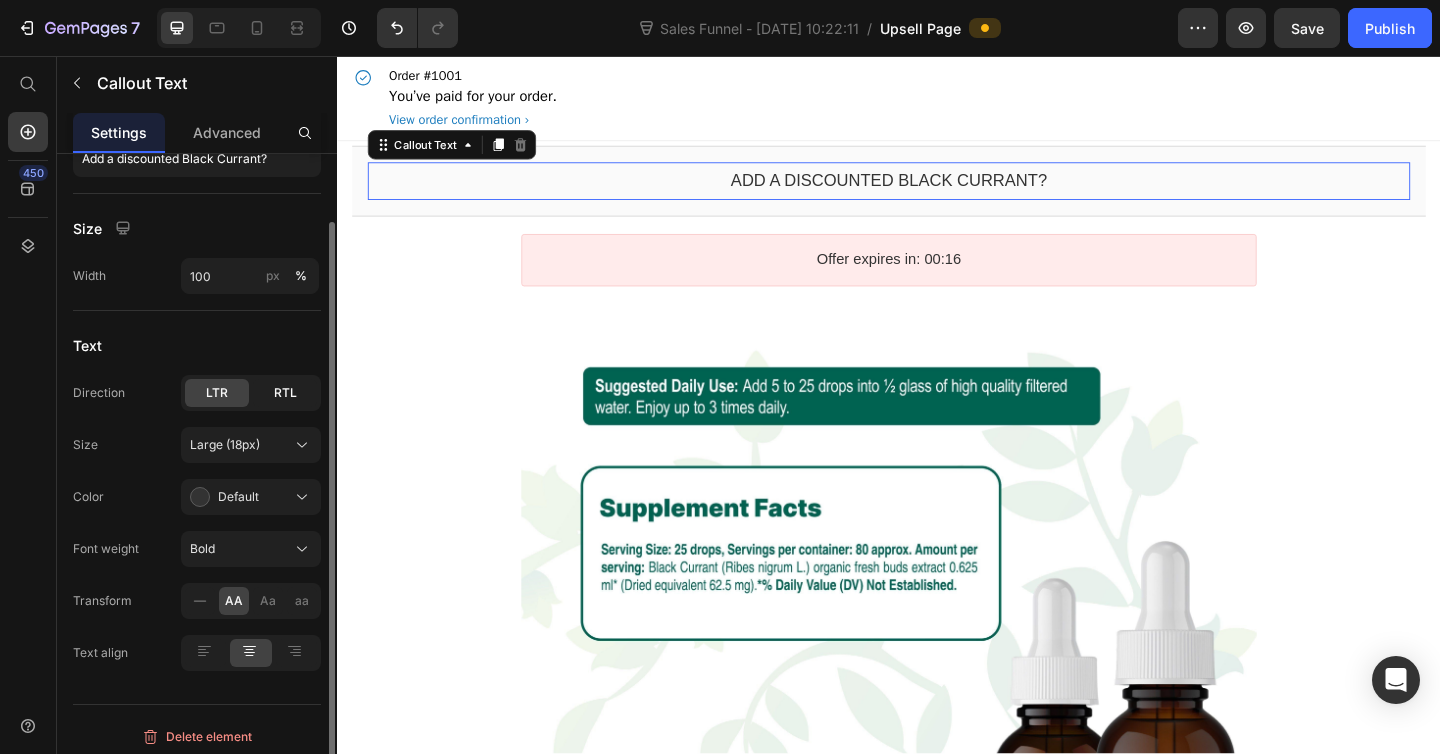 click on "RTL" 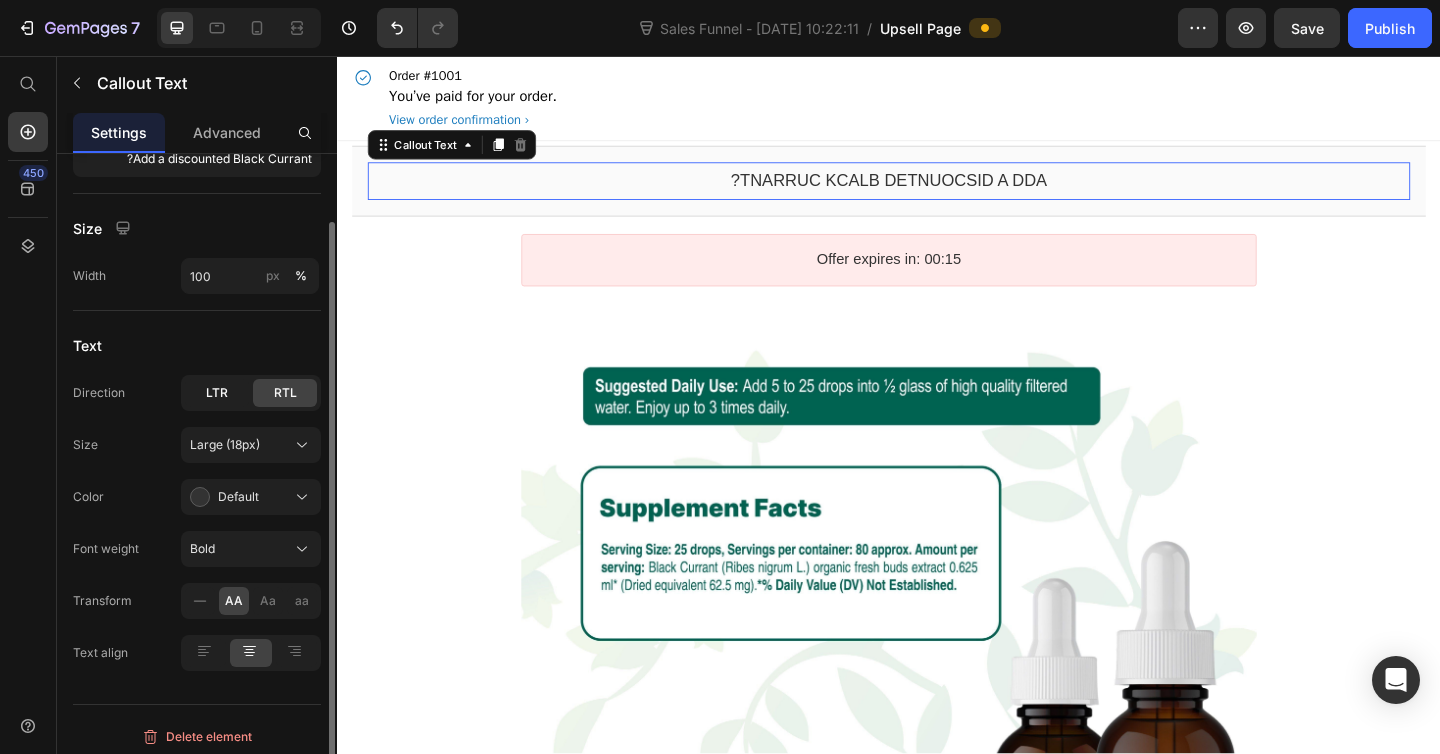 click on "LTR" 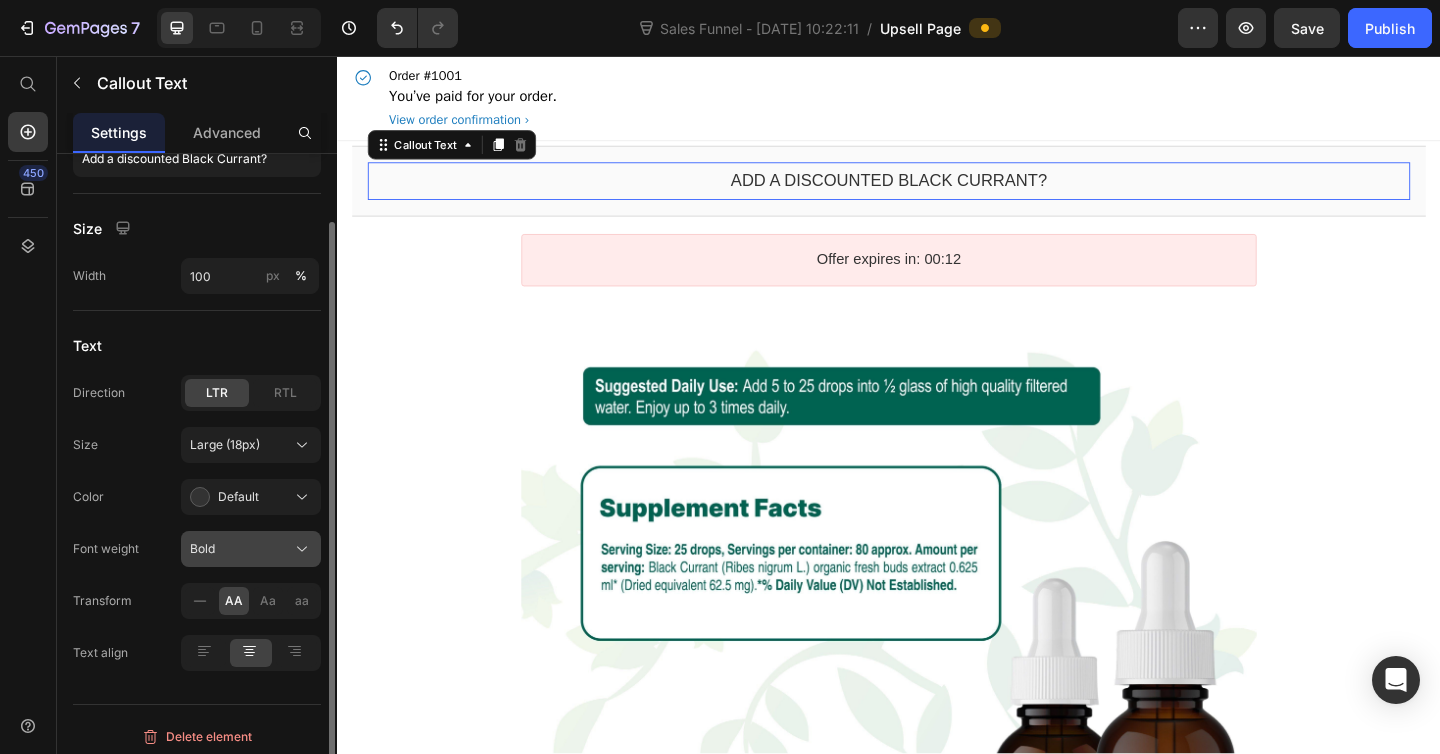 click on "Bold" 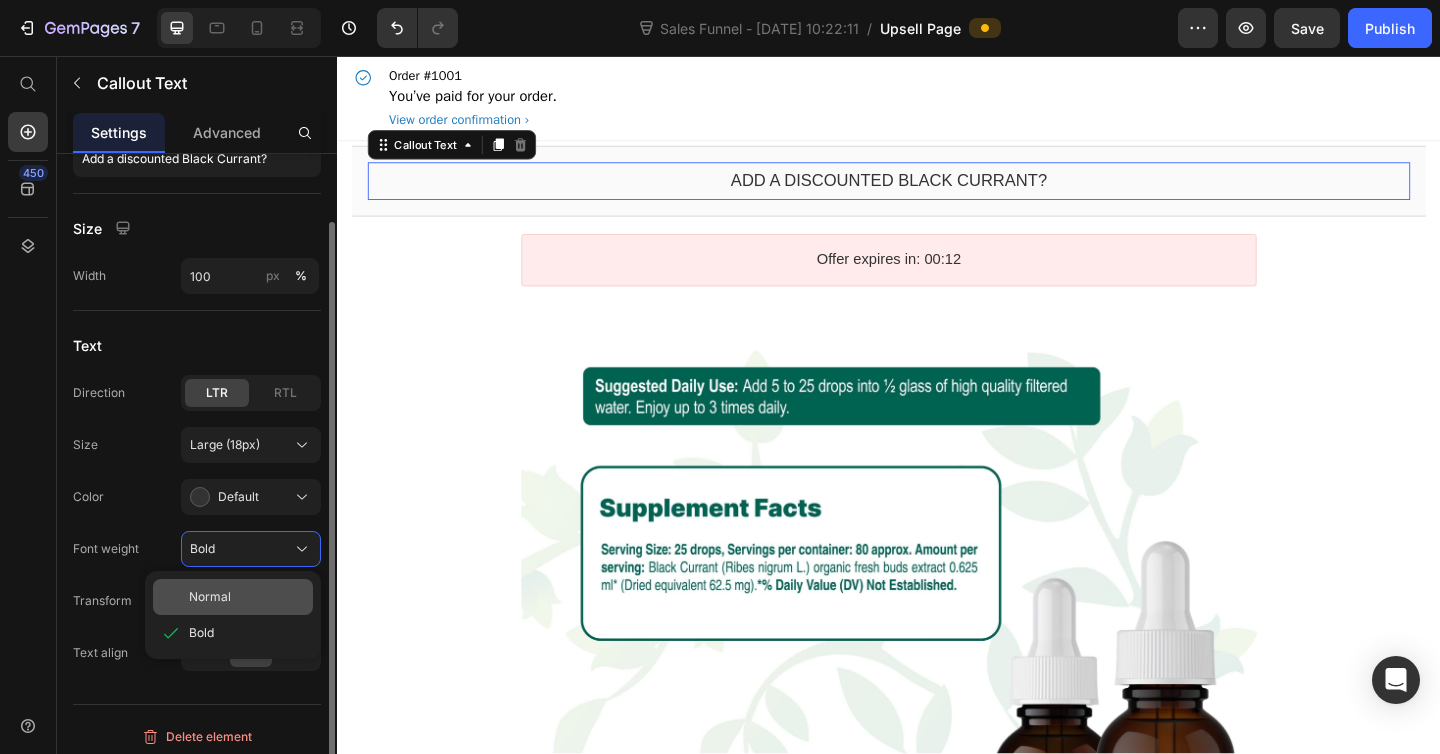 click on "Normal" at bounding box center (210, 597) 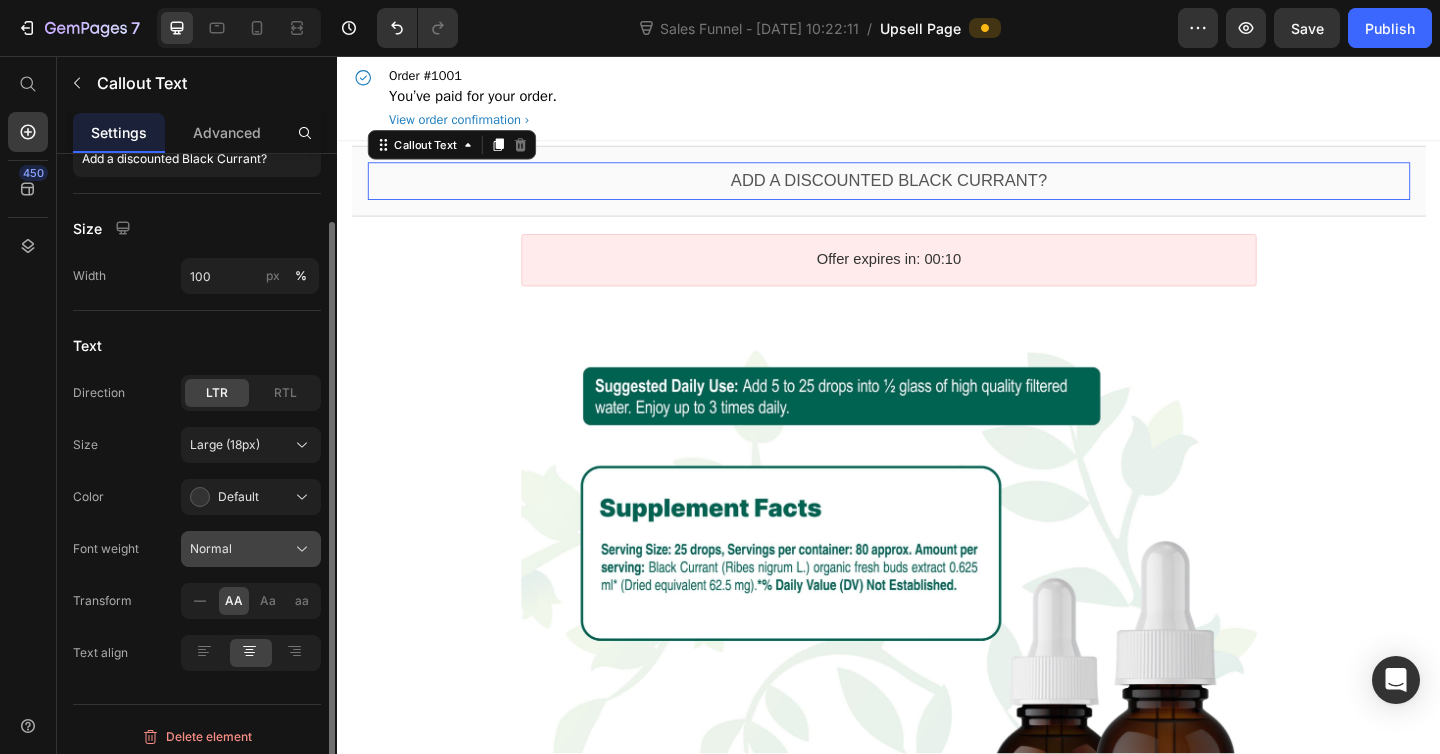 click on "Normal" 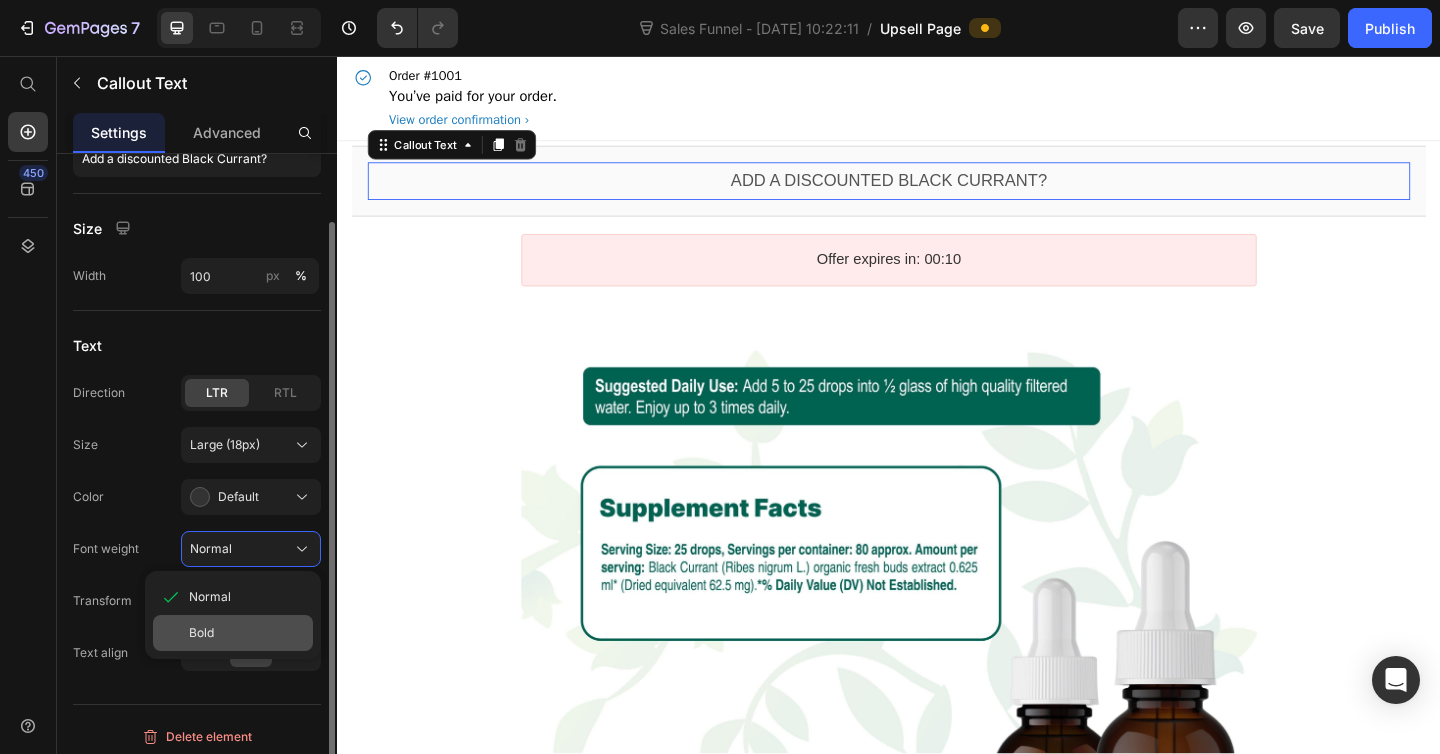 click on "Bold" at bounding box center (201, 633) 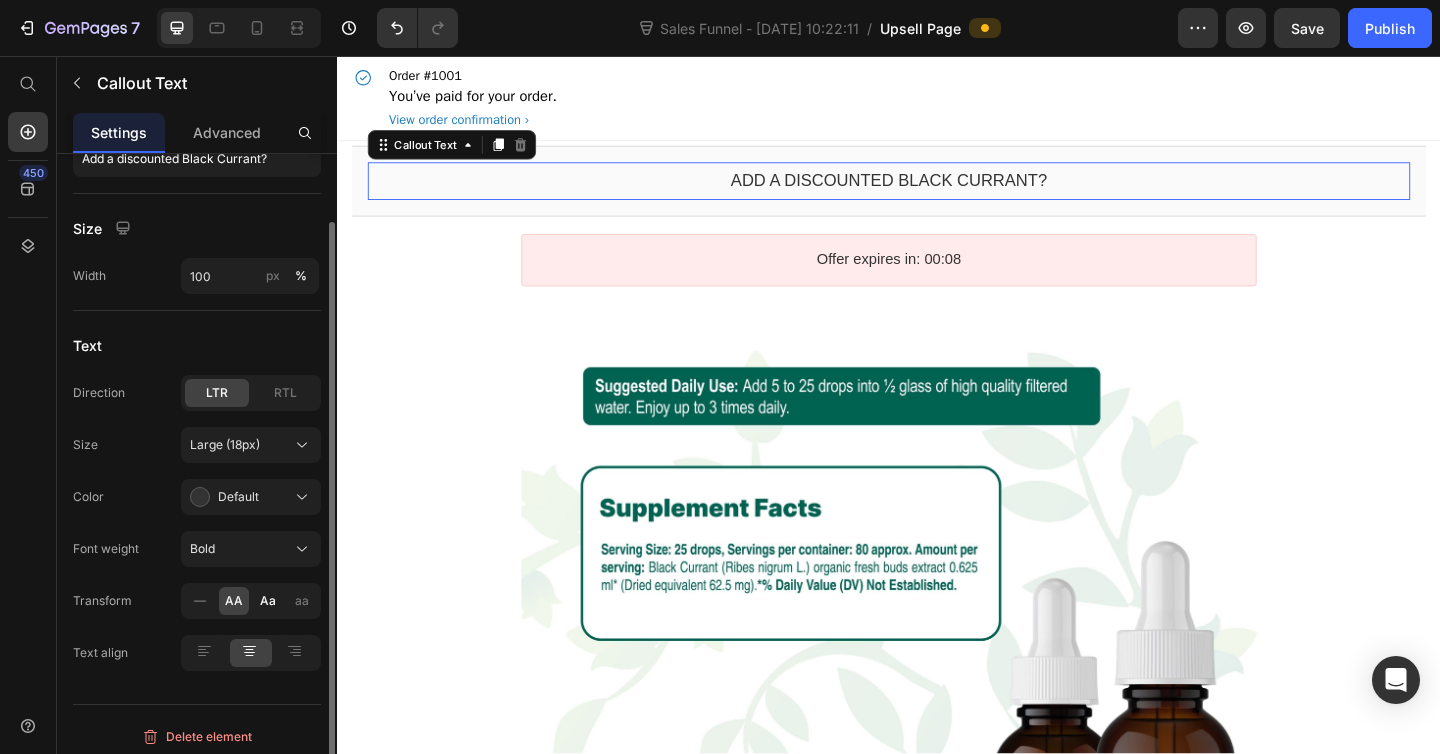 click on "Aa" 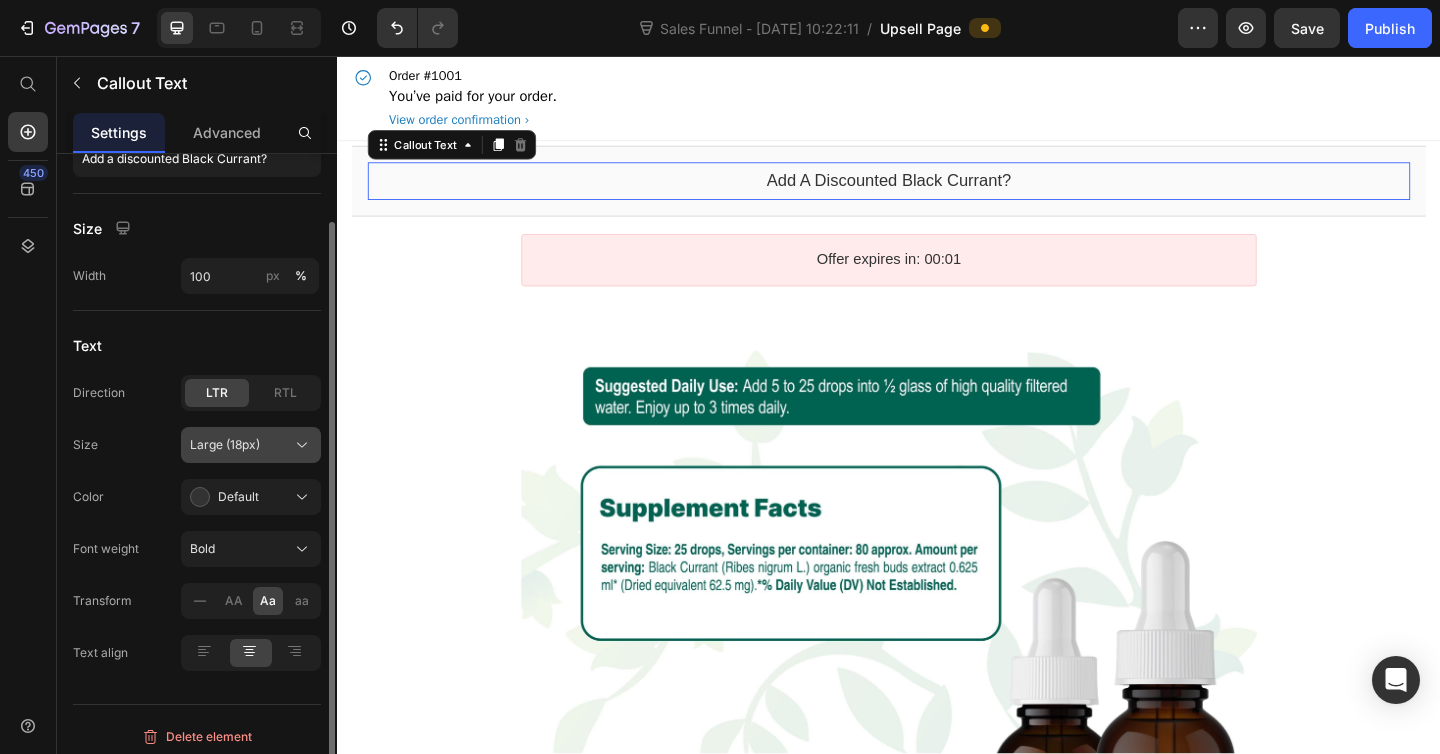 scroll, scrollTop: 0, scrollLeft: 0, axis: both 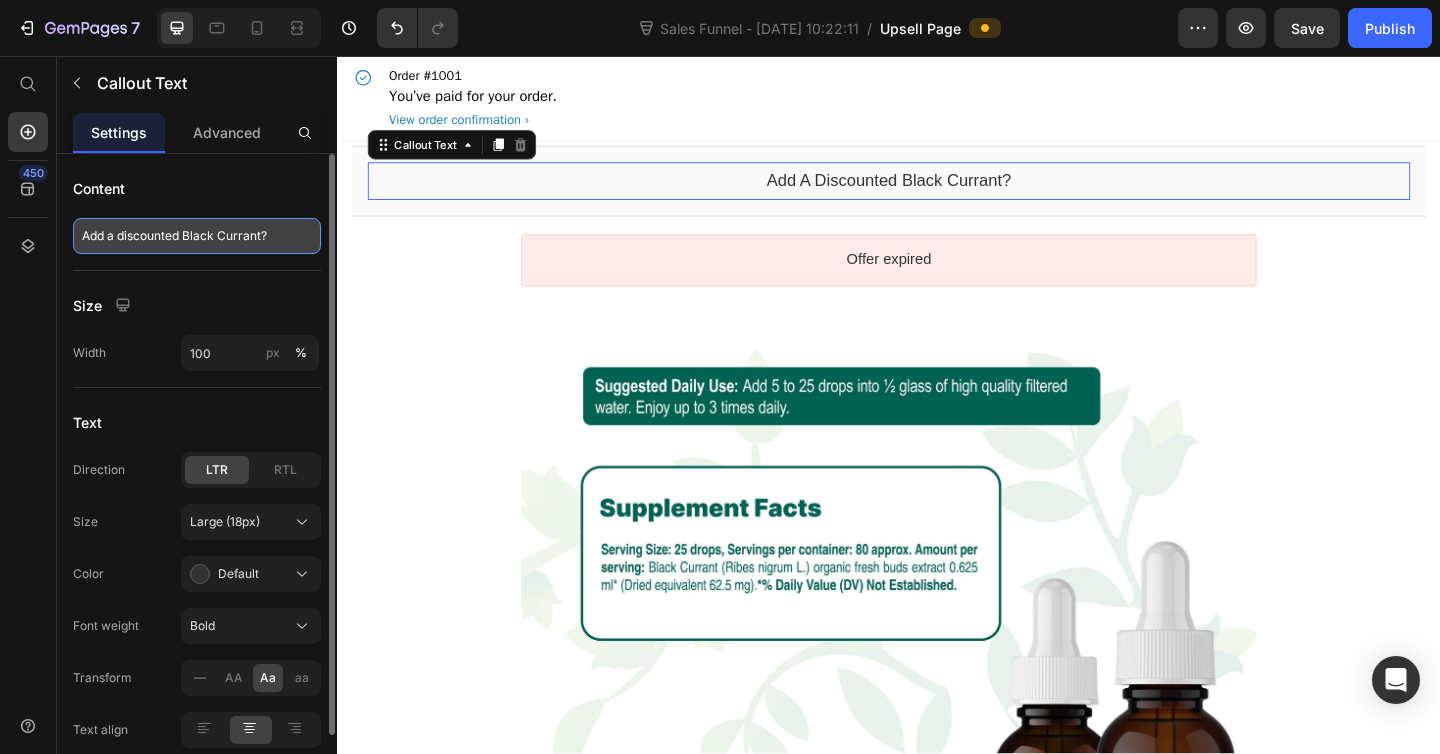 click on "Add a discounted Black Currant?" at bounding box center (197, 236) 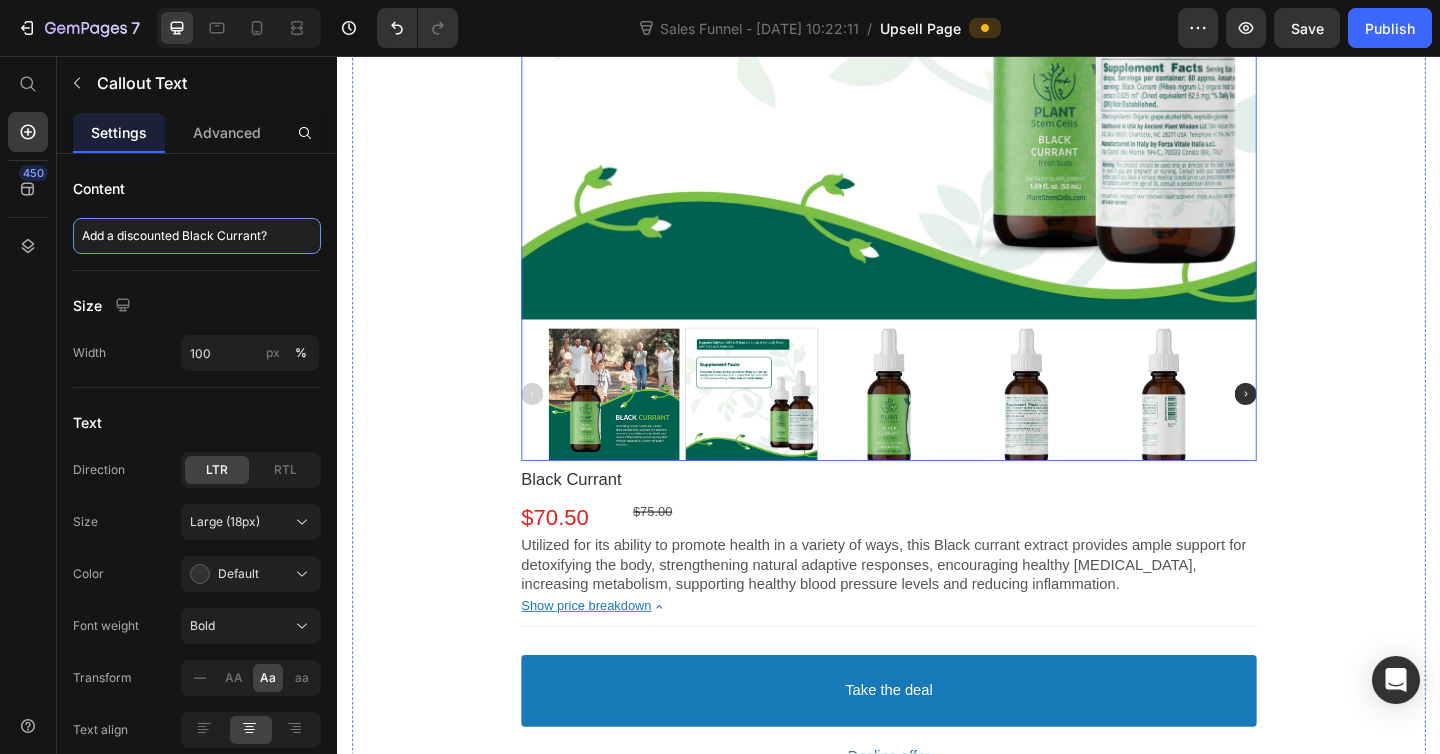 scroll, scrollTop: 789, scrollLeft: 0, axis: vertical 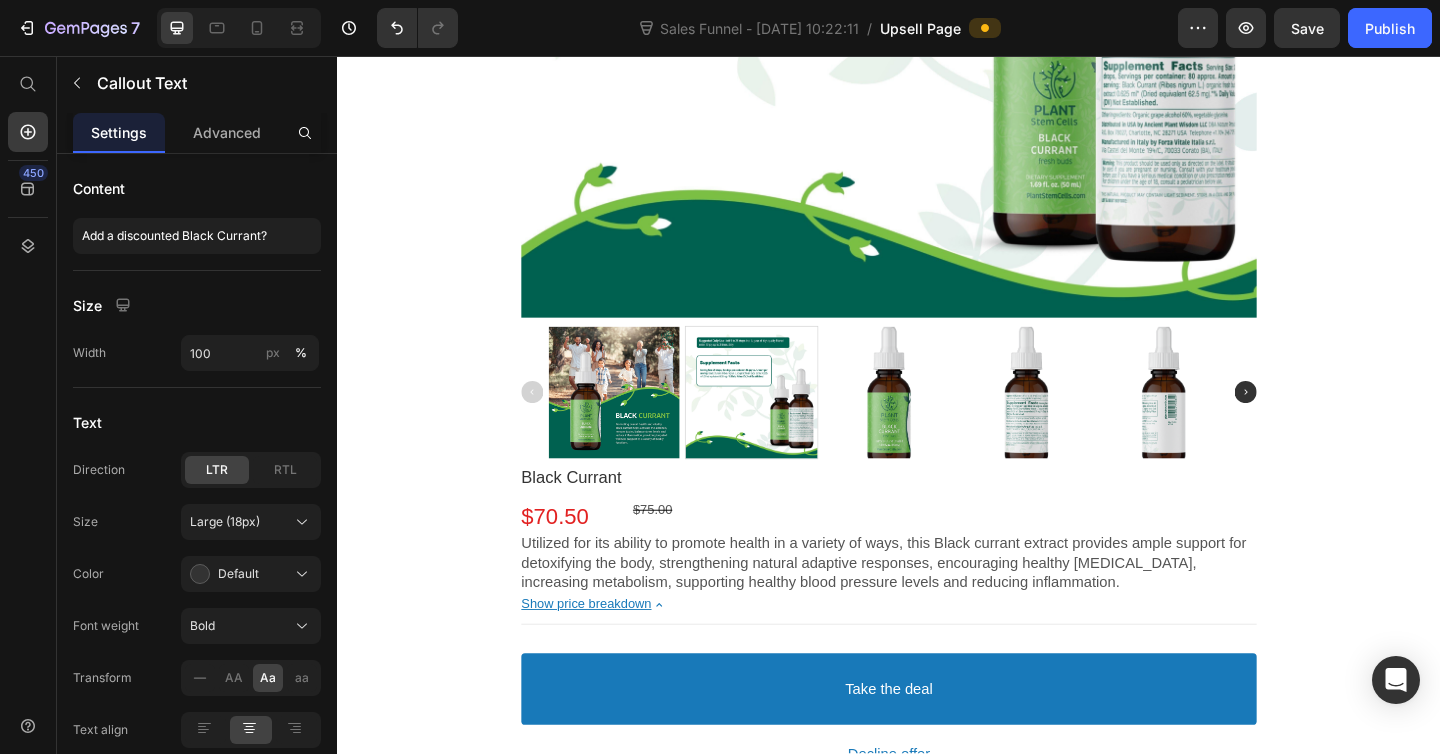 type on "Add a discounted Black Currant?" 